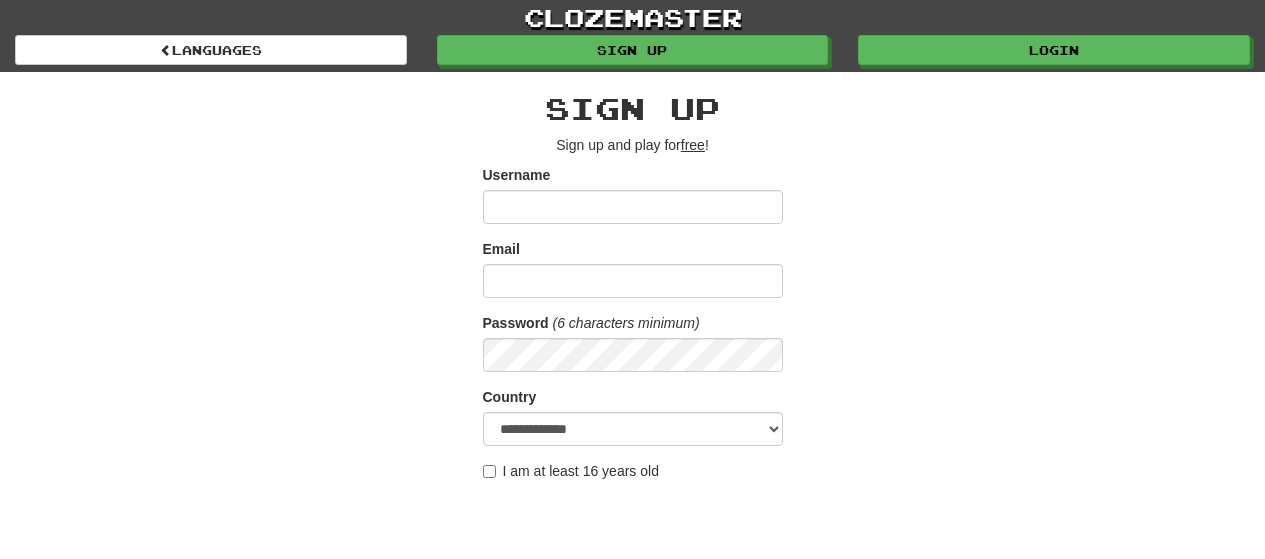 scroll, scrollTop: 300, scrollLeft: 0, axis: vertical 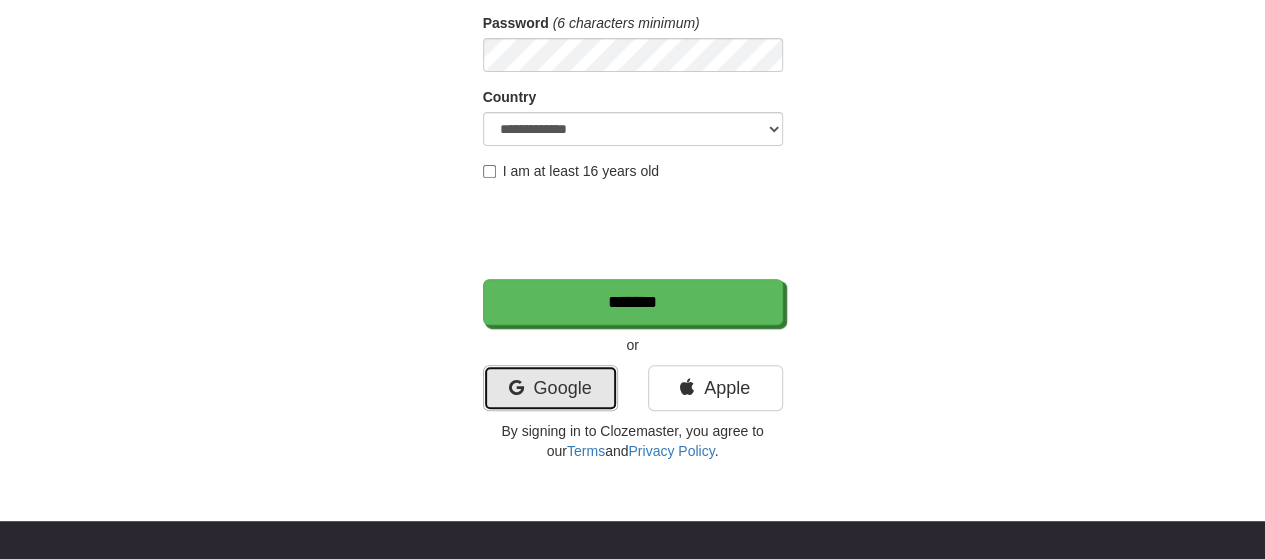 click on "Google" at bounding box center (550, 388) 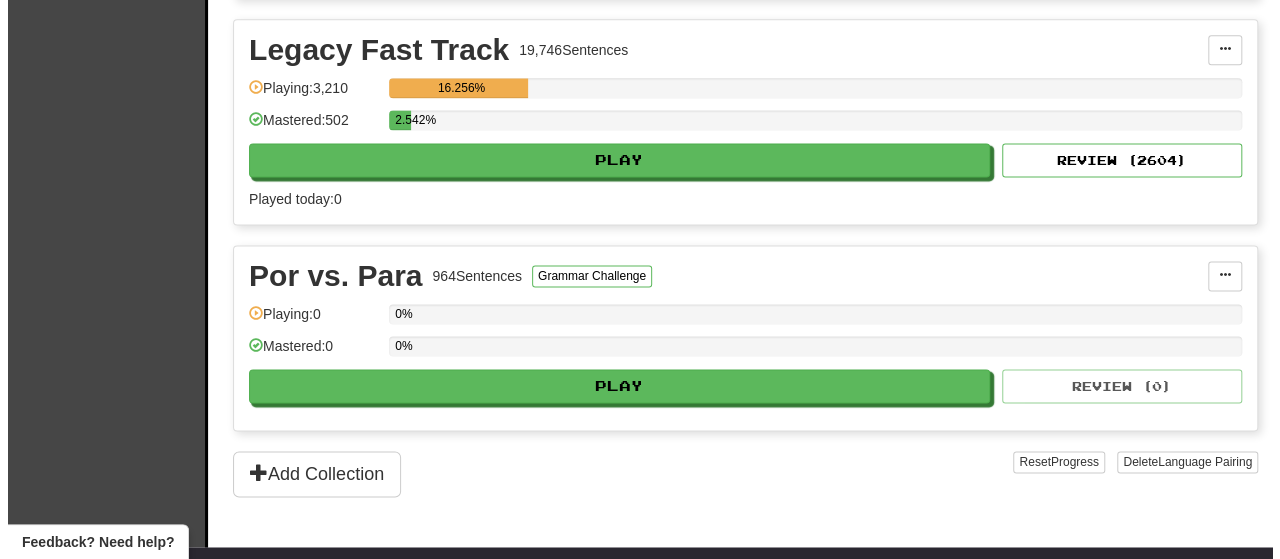 scroll, scrollTop: 1300, scrollLeft: 0, axis: vertical 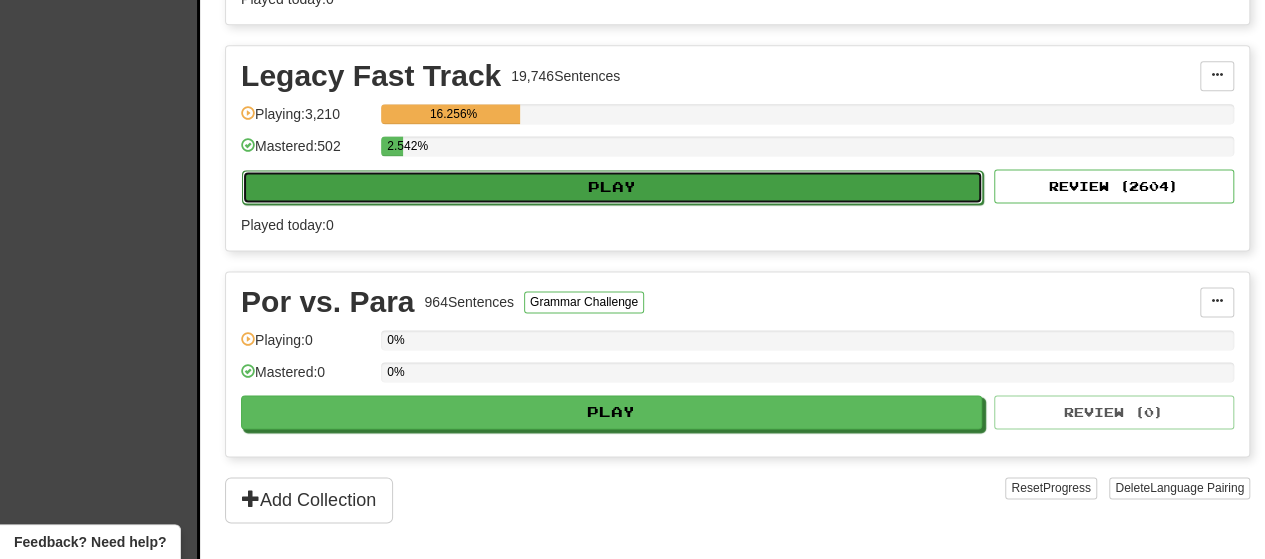 click on "Play" at bounding box center [612, 187] 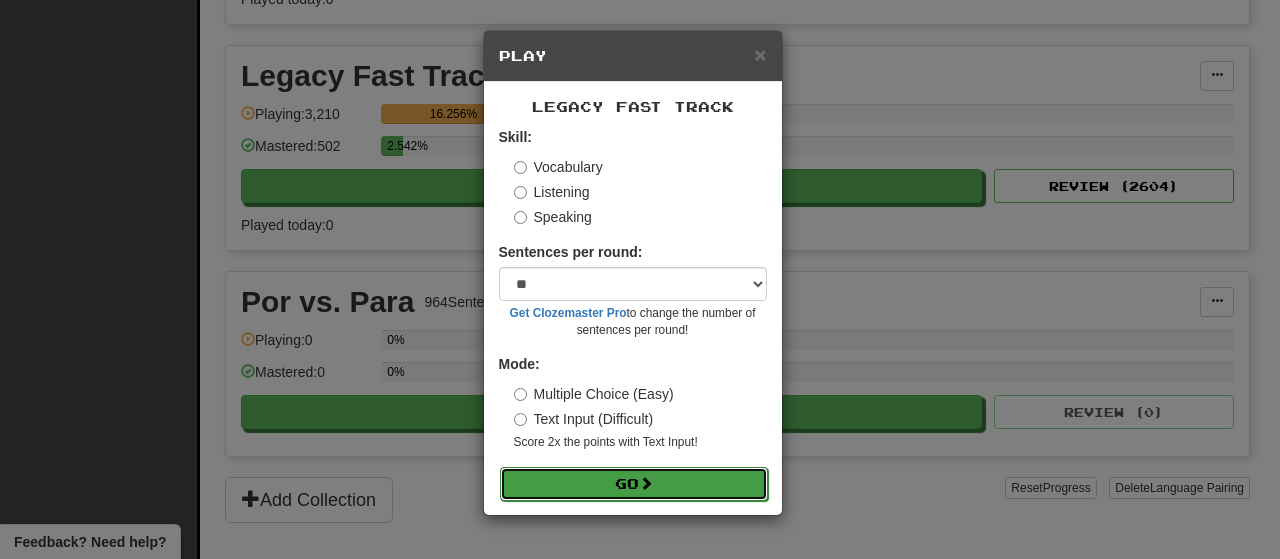 click on "Go" at bounding box center (634, 484) 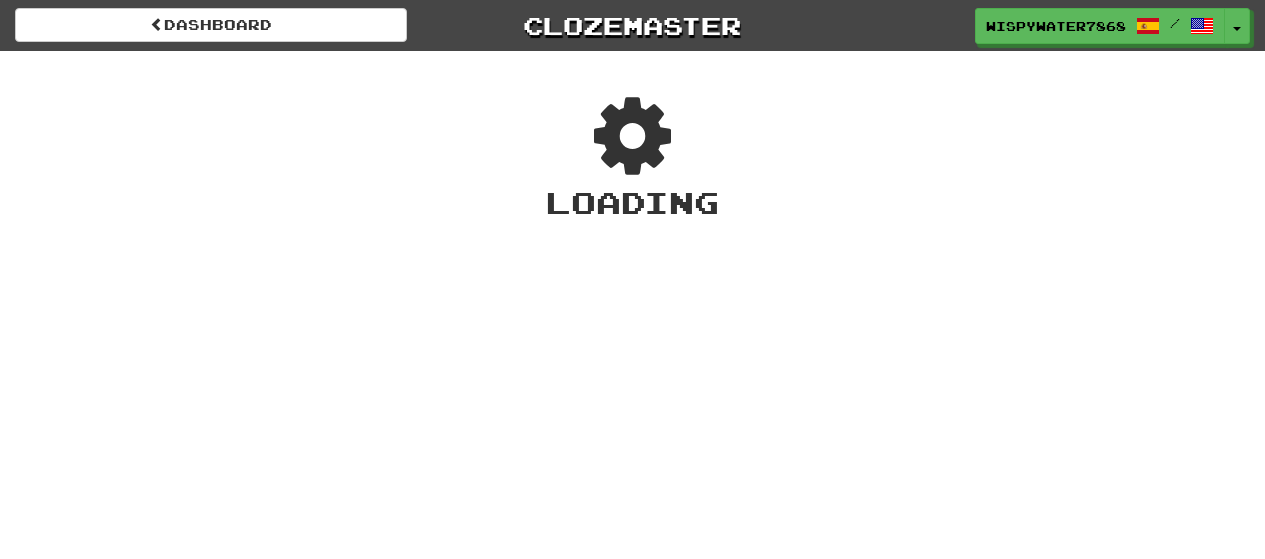 scroll, scrollTop: 0, scrollLeft: 0, axis: both 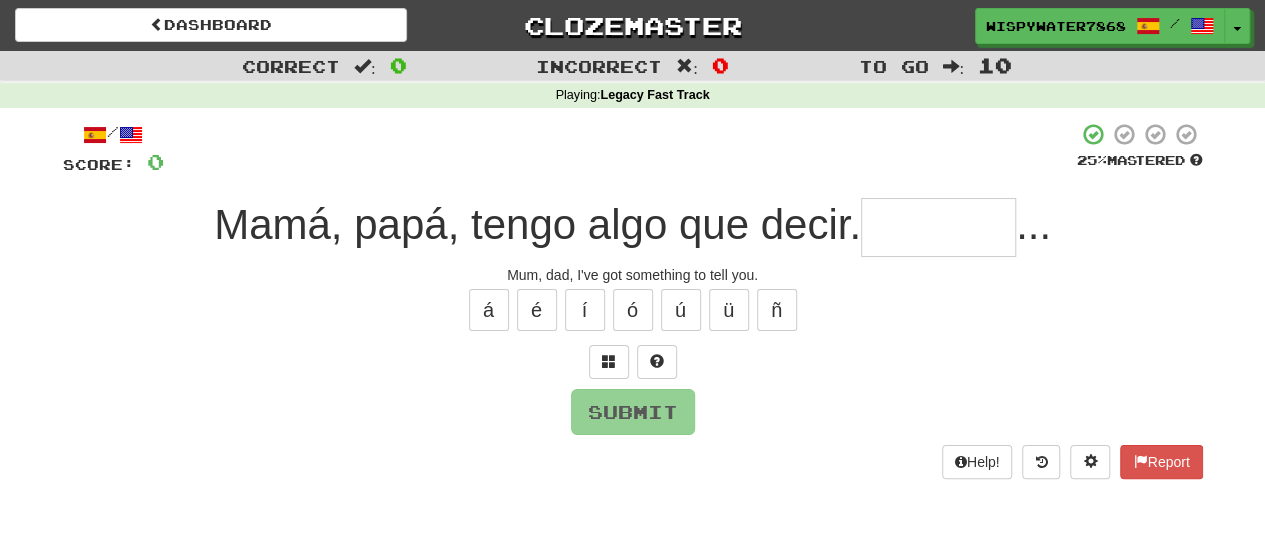 drag, startPoint x: 380, startPoint y: 364, endPoint x: 427, endPoint y: 356, distance: 47.67599 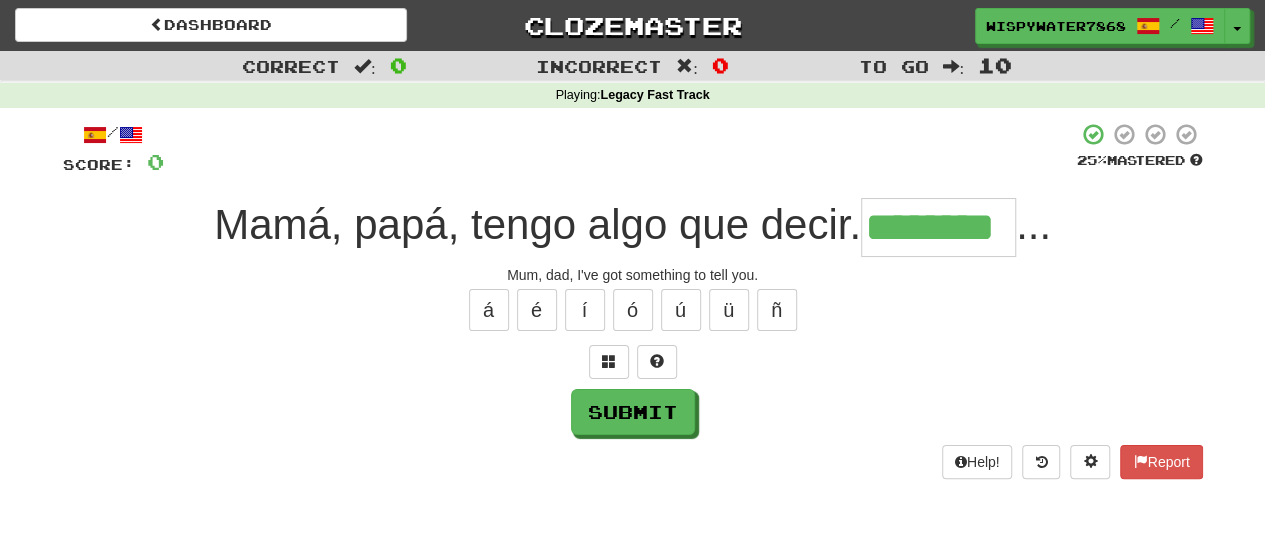 type on "********" 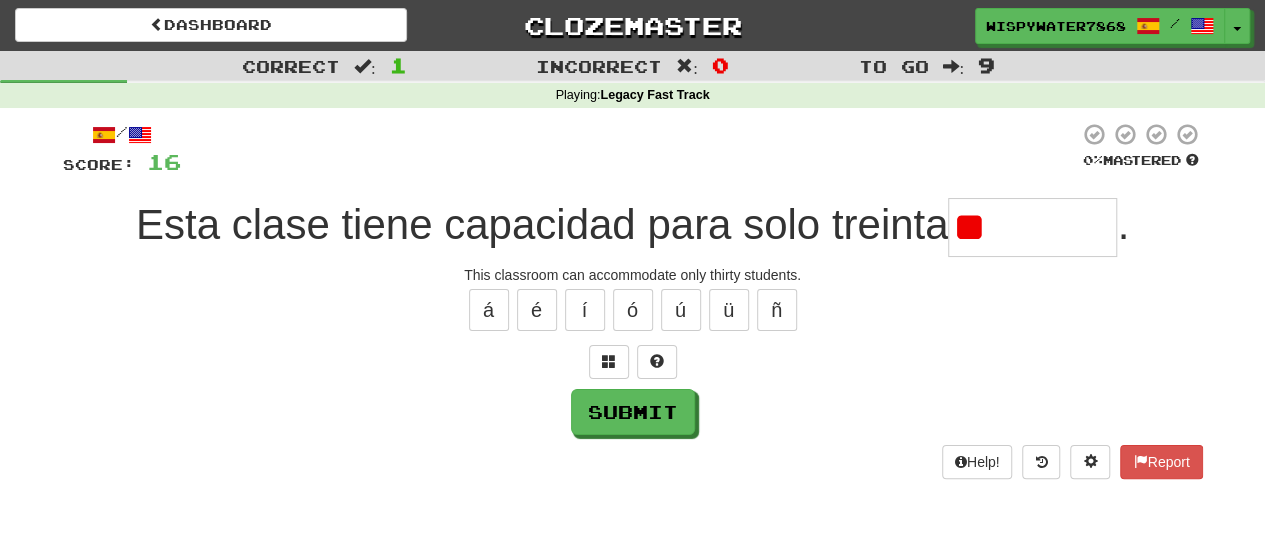 type on "*" 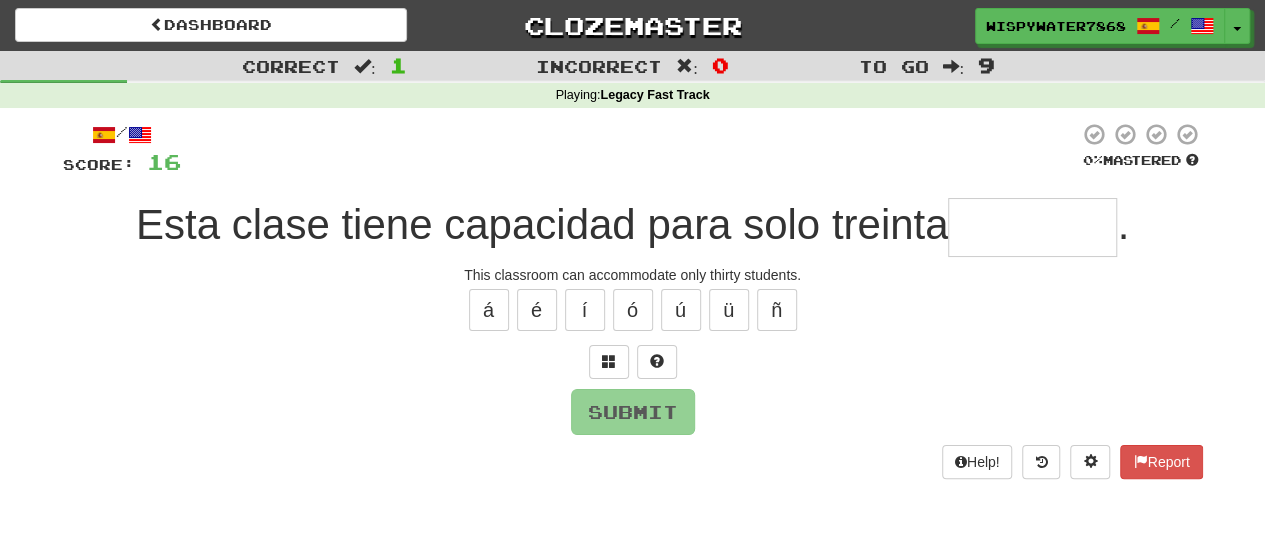 type on "*" 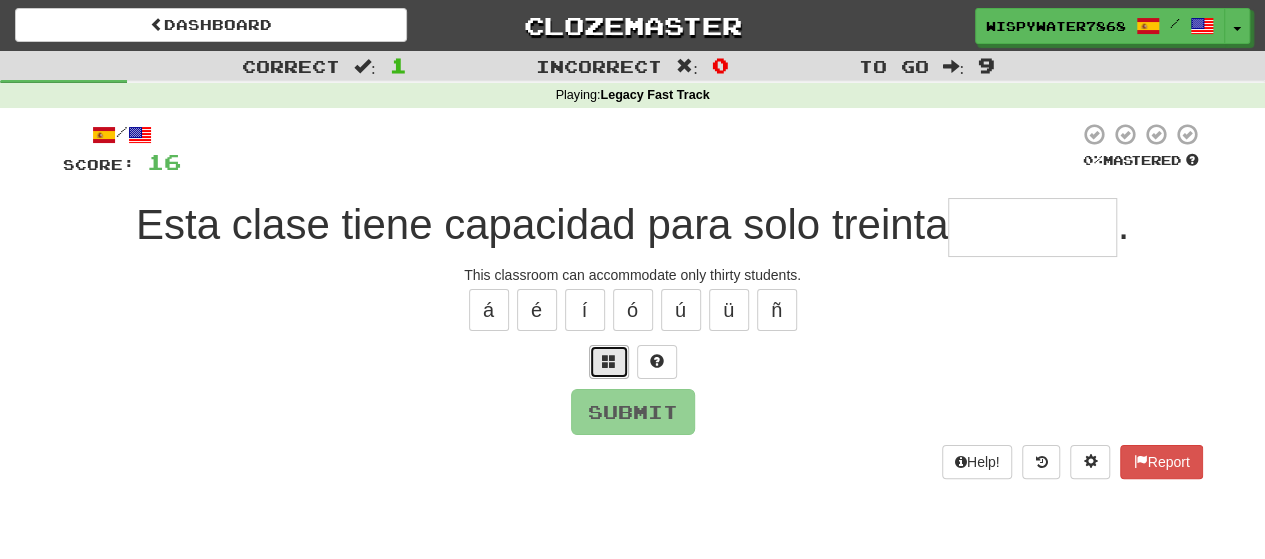 click at bounding box center (609, 362) 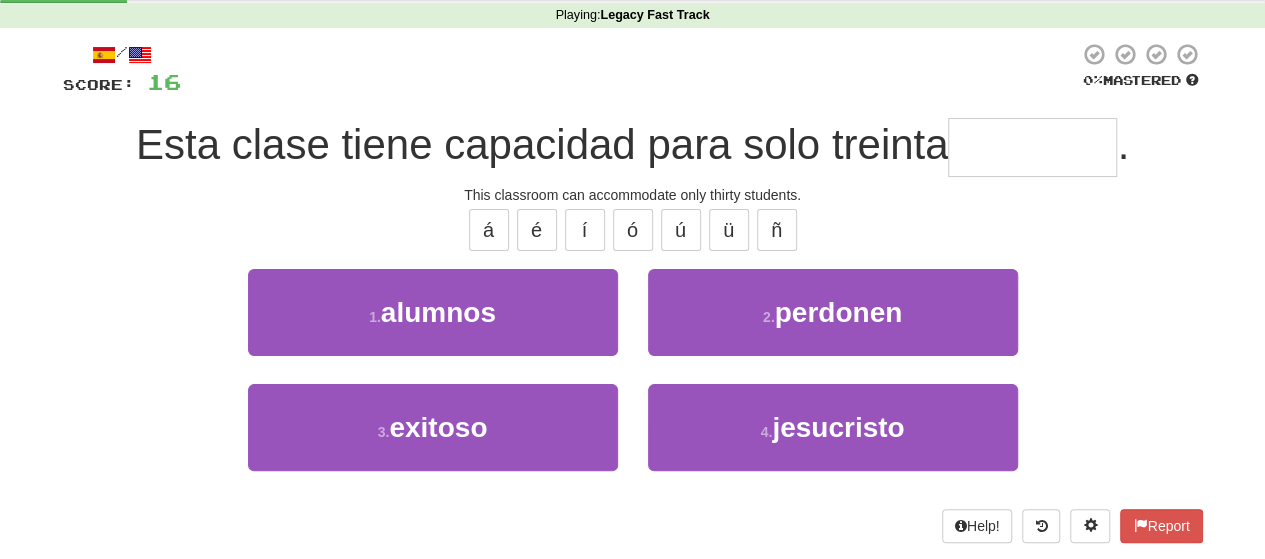 scroll, scrollTop: 85, scrollLeft: 0, axis: vertical 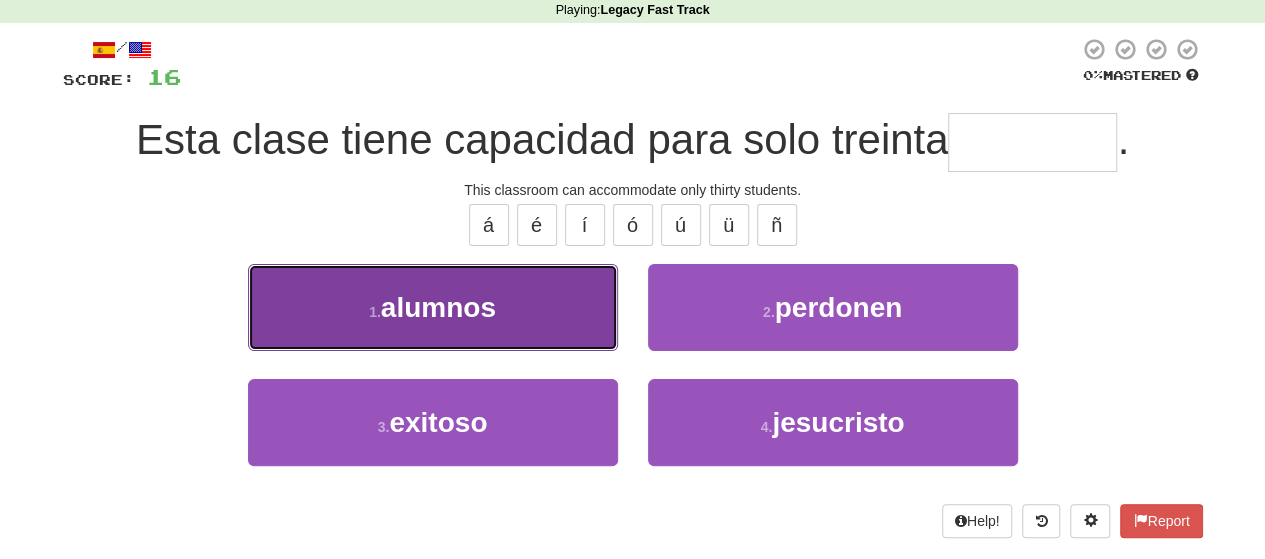 click on "alumnos" at bounding box center (438, 307) 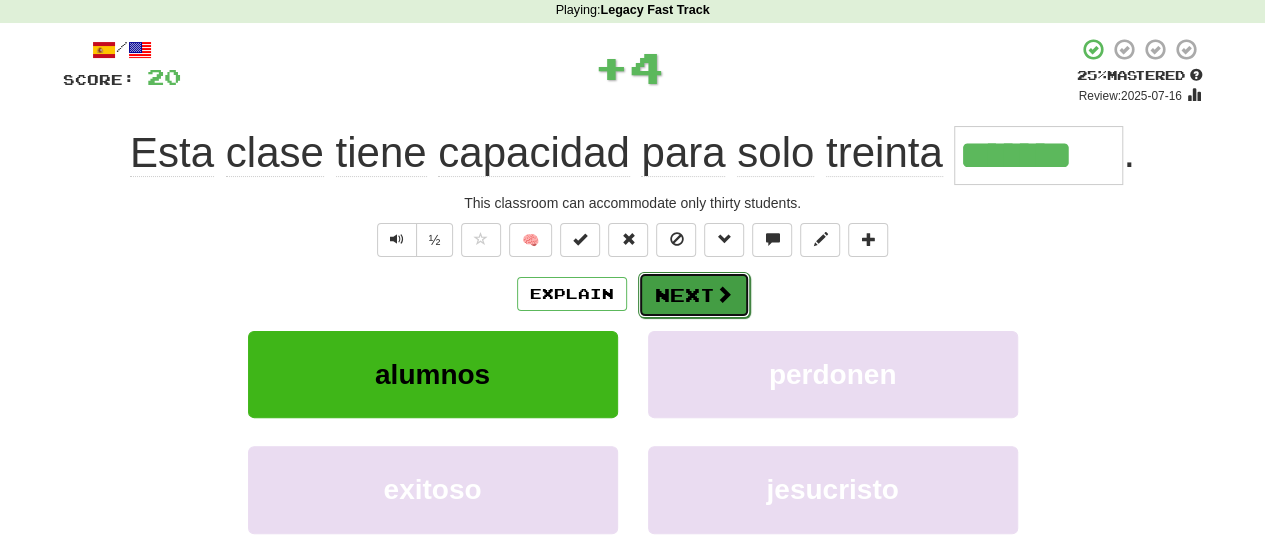 click on "Next" at bounding box center [694, 295] 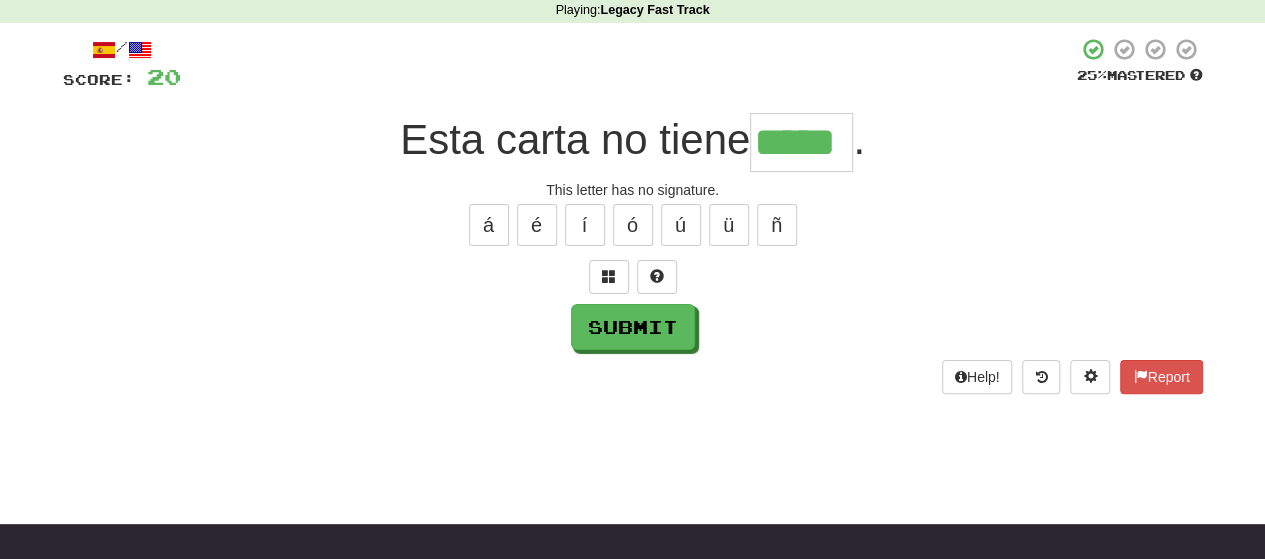 type on "*****" 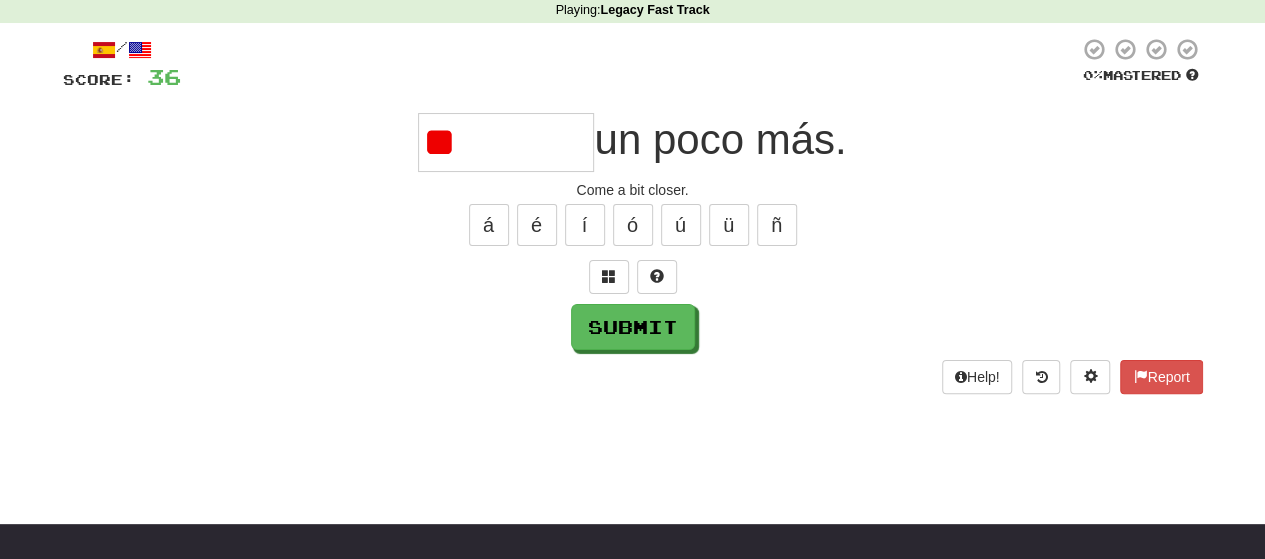 type on "*" 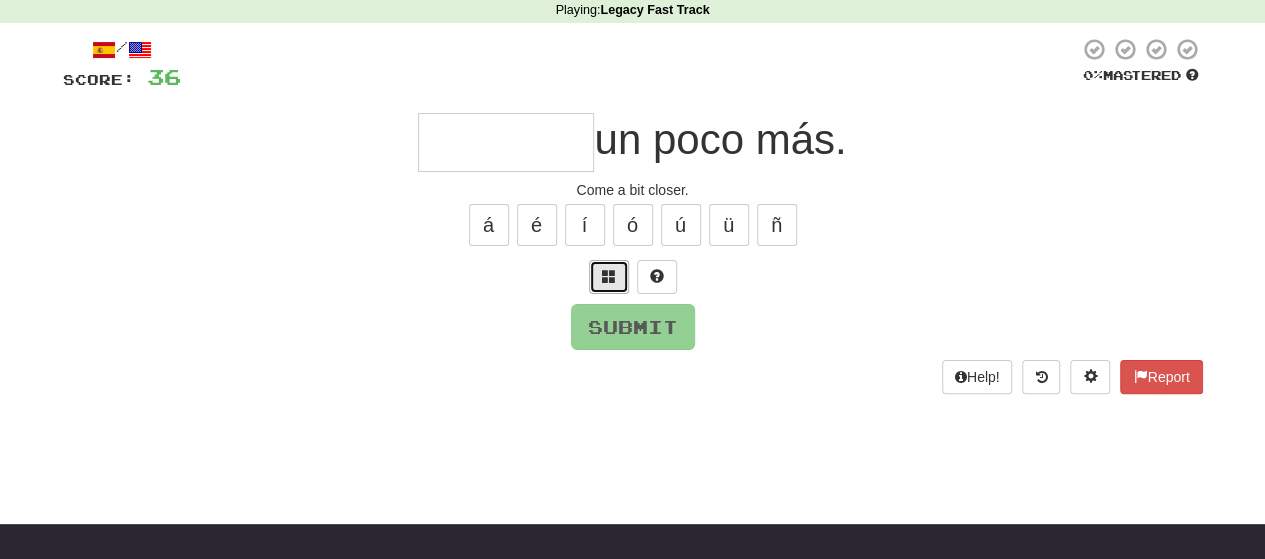 click at bounding box center (609, 276) 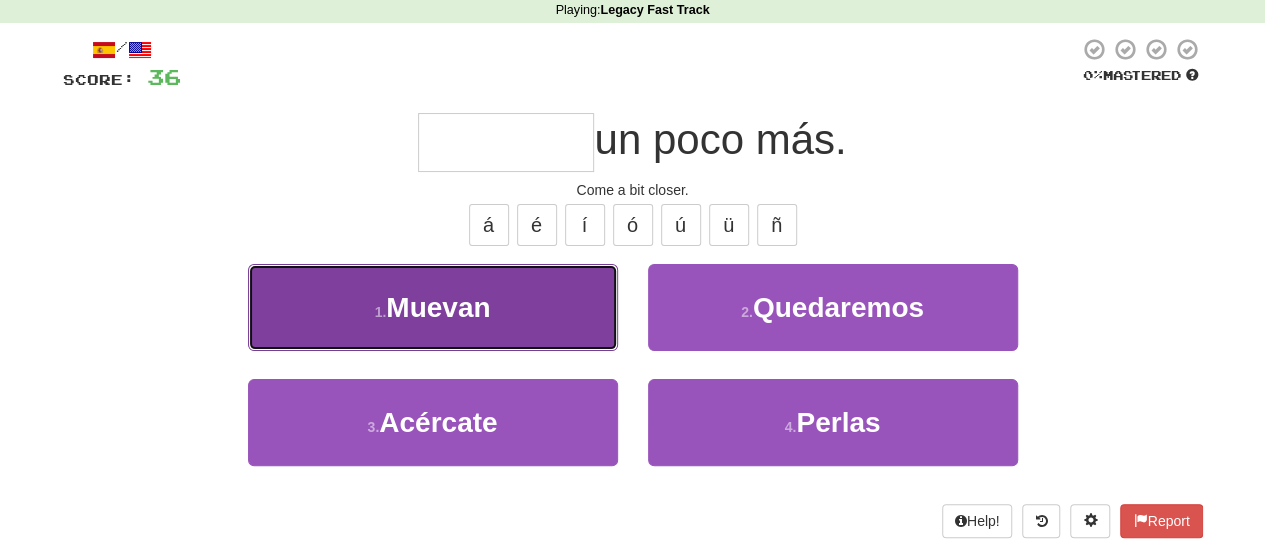 click on "1 .  Muevan" at bounding box center (433, 307) 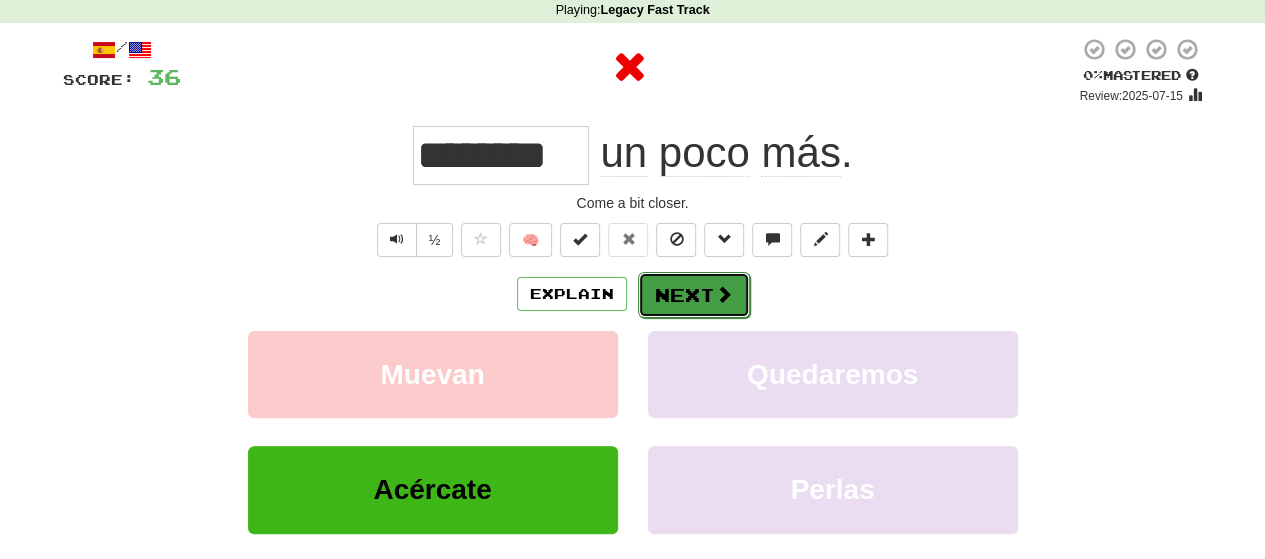 click at bounding box center (724, 294) 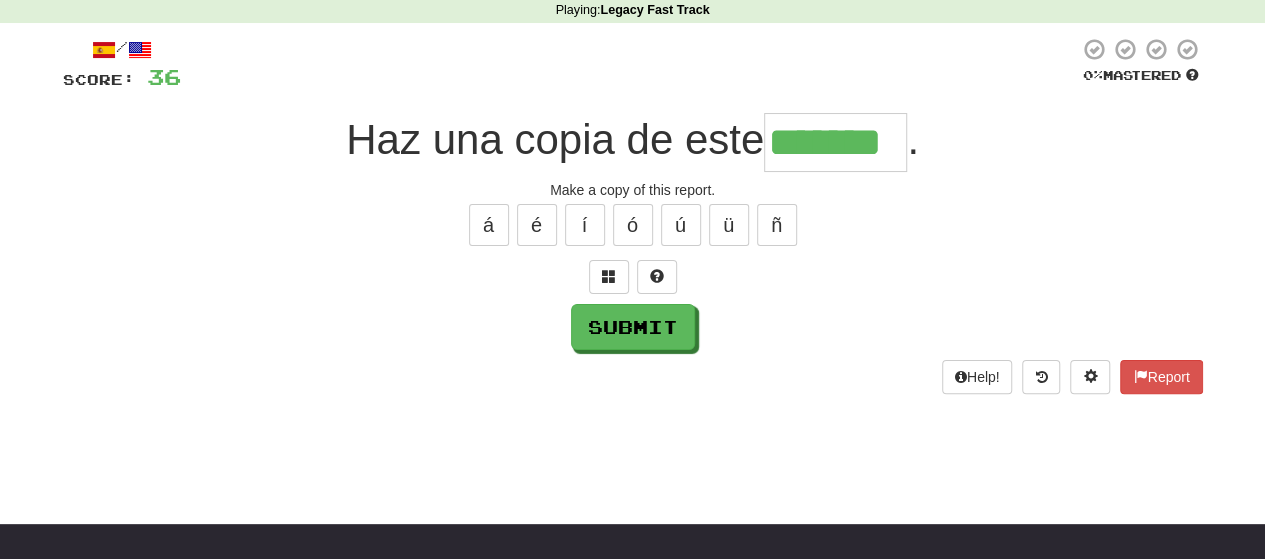 type on "*******" 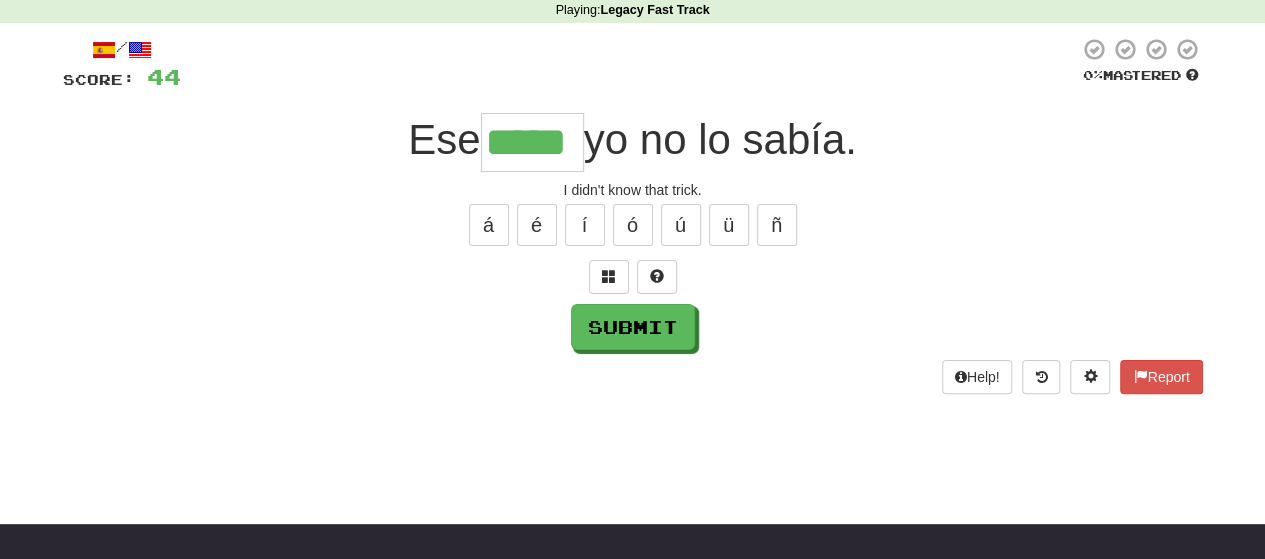type on "*****" 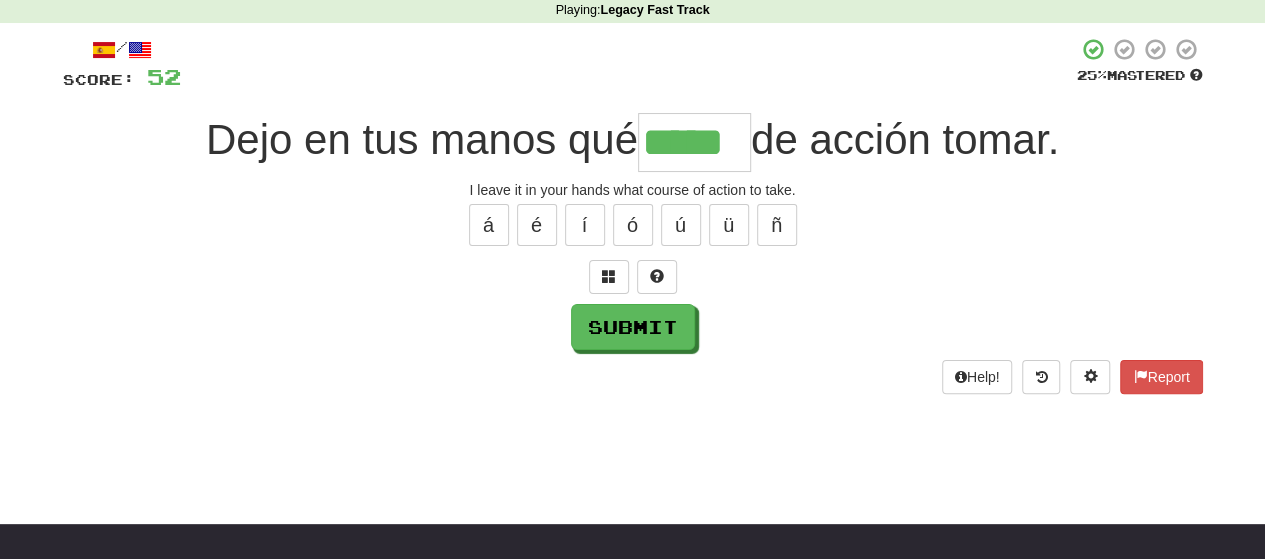 type on "*****" 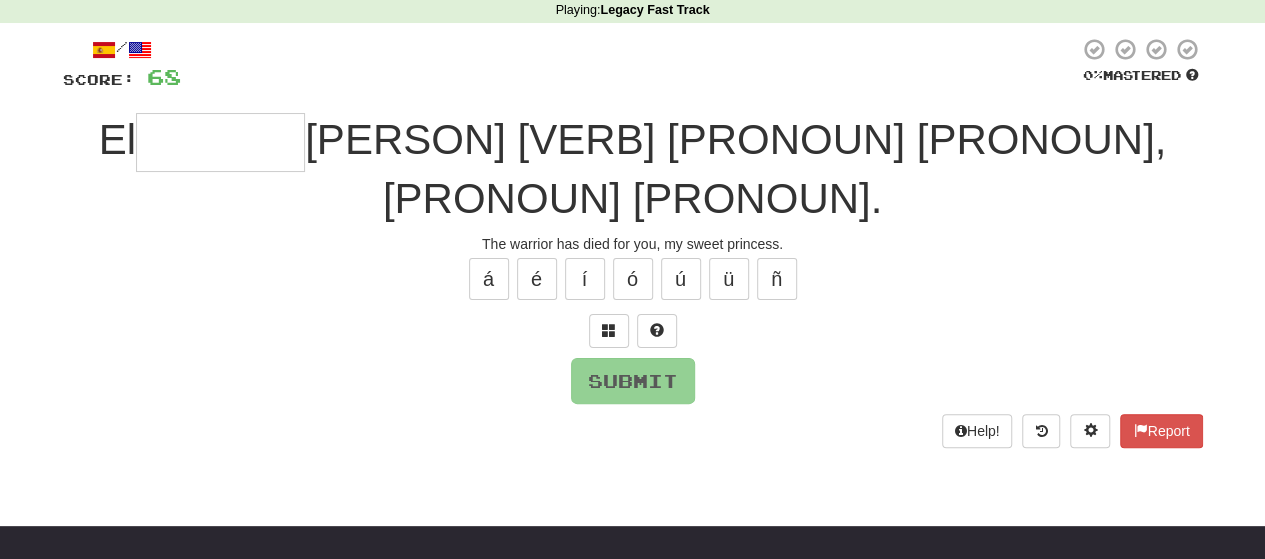 click on "/  Score:   68 0 %  Mastered El   ha muerto por usted, mi dulce princesa. The warrior has died for you, my sweet princess. á é í ó ú ü ñ Submit  Help!  Report" at bounding box center (633, 242) 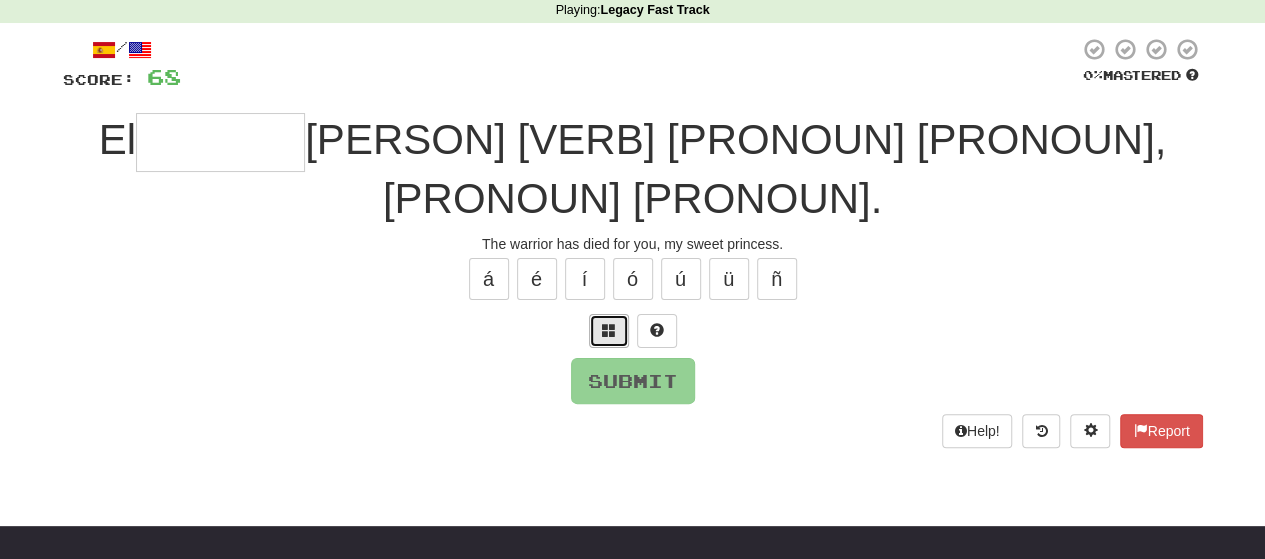 click at bounding box center [609, 330] 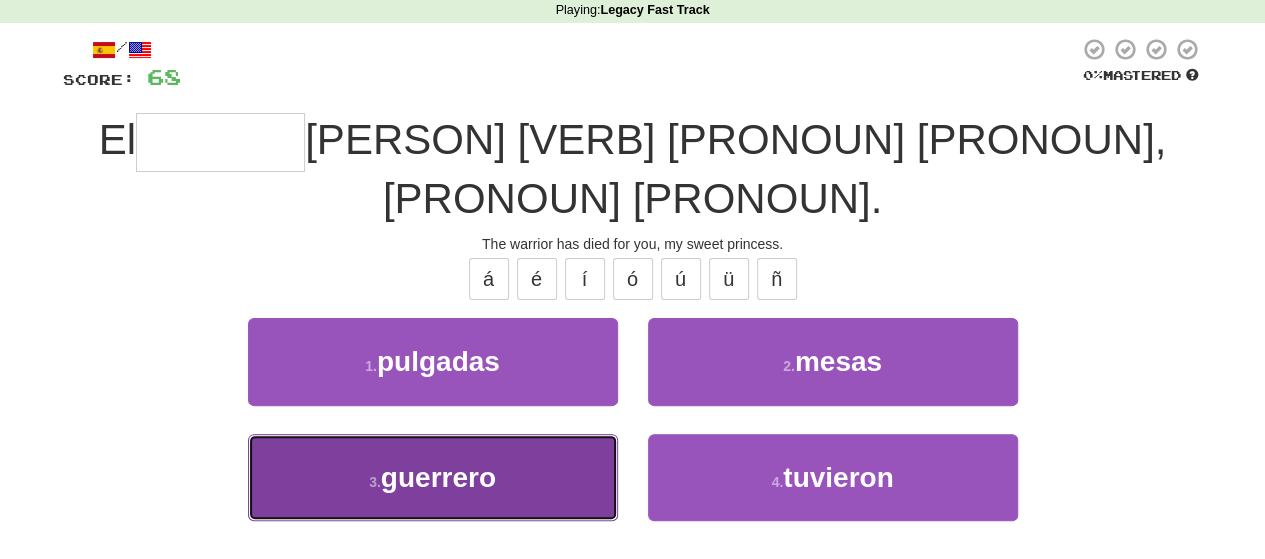 click on "3 .  guerrero" at bounding box center (433, 477) 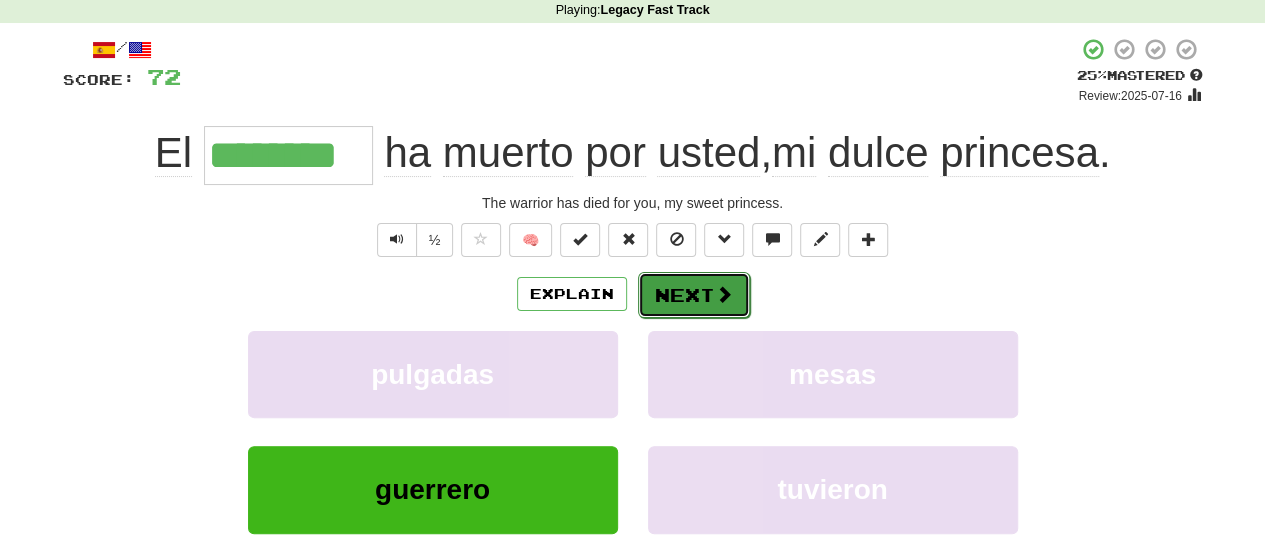 click on "Next" at bounding box center (694, 295) 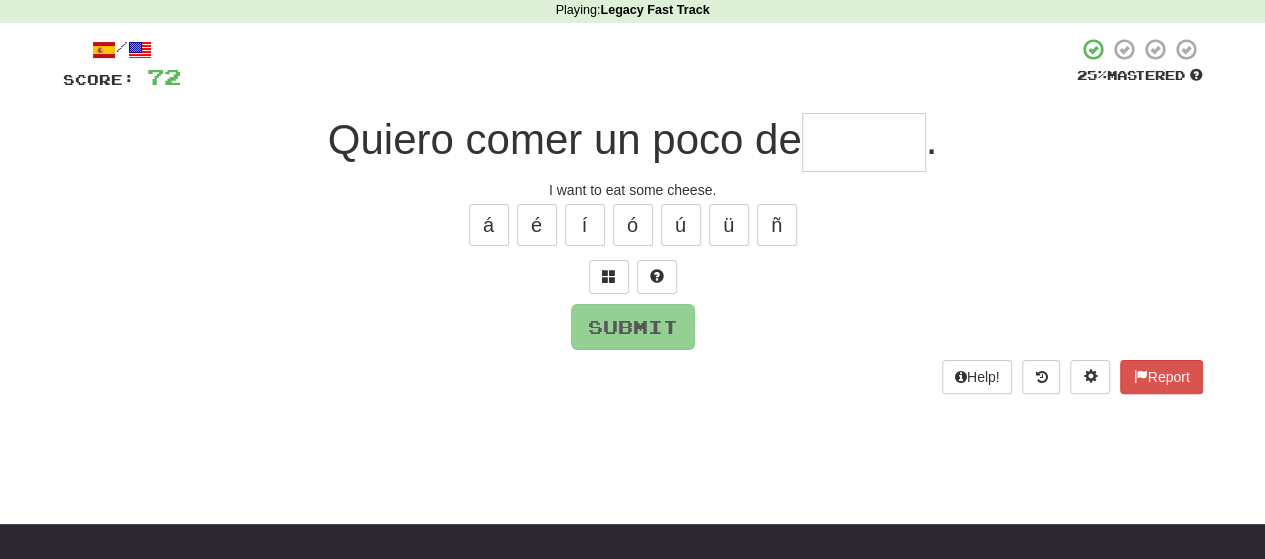 click at bounding box center [864, 142] 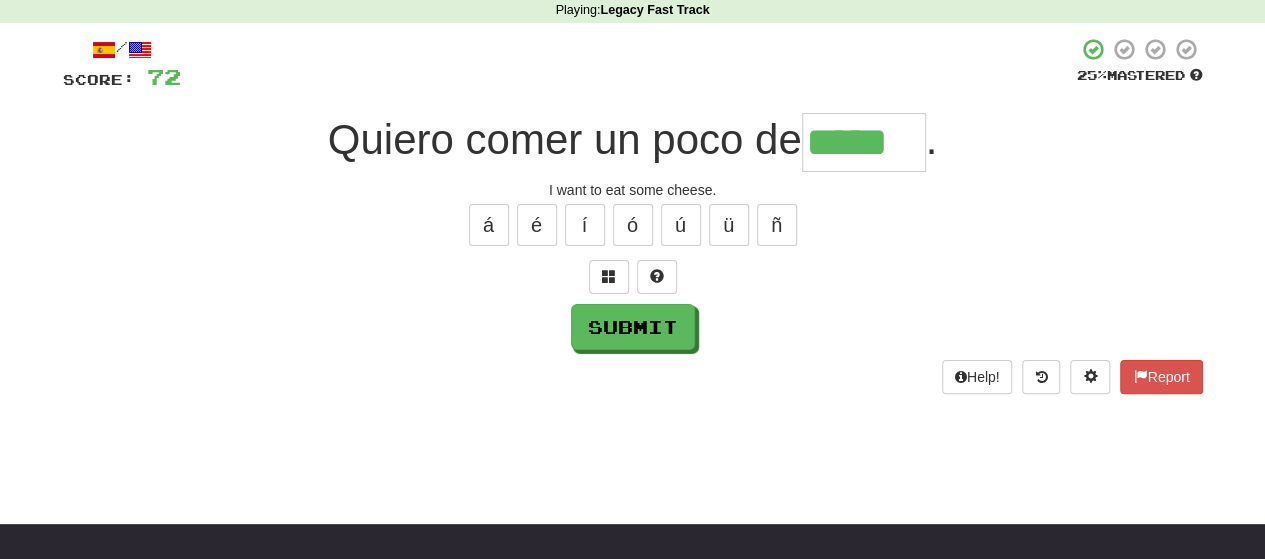 type on "*****" 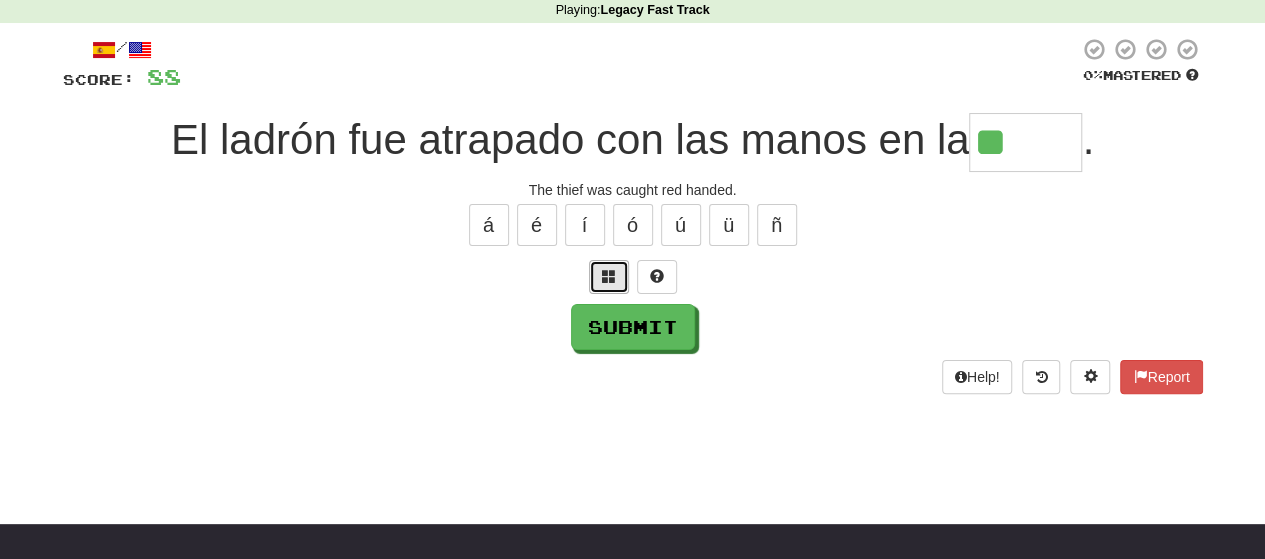 click at bounding box center (609, 277) 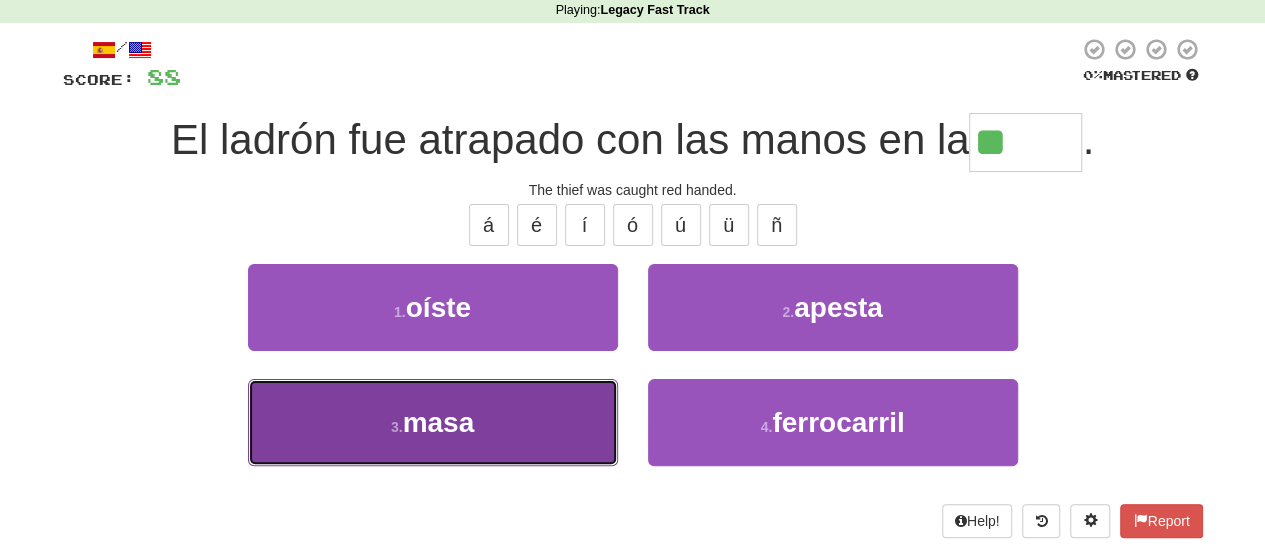 click on "3 .  masa" at bounding box center [433, 422] 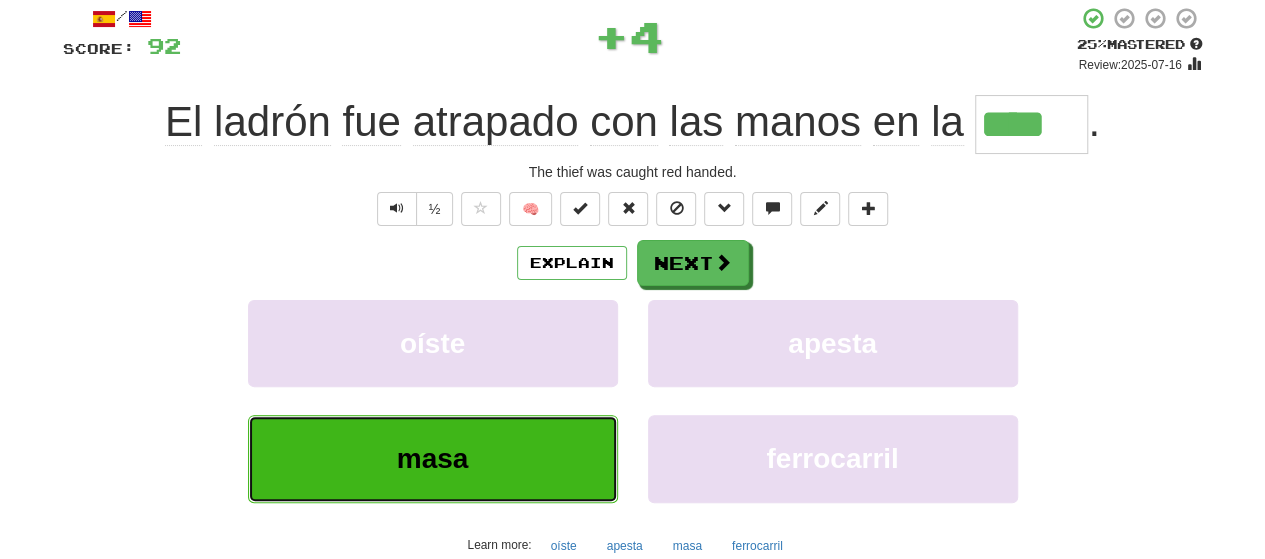 scroll, scrollTop: 124, scrollLeft: 0, axis: vertical 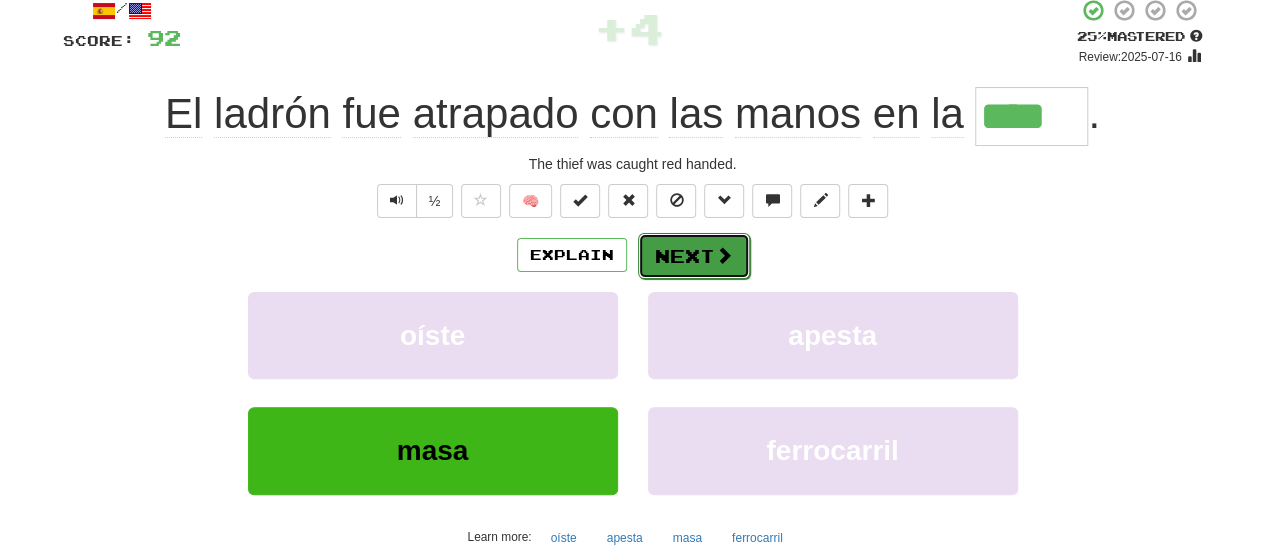 click on "Next" at bounding box center [694, 256] 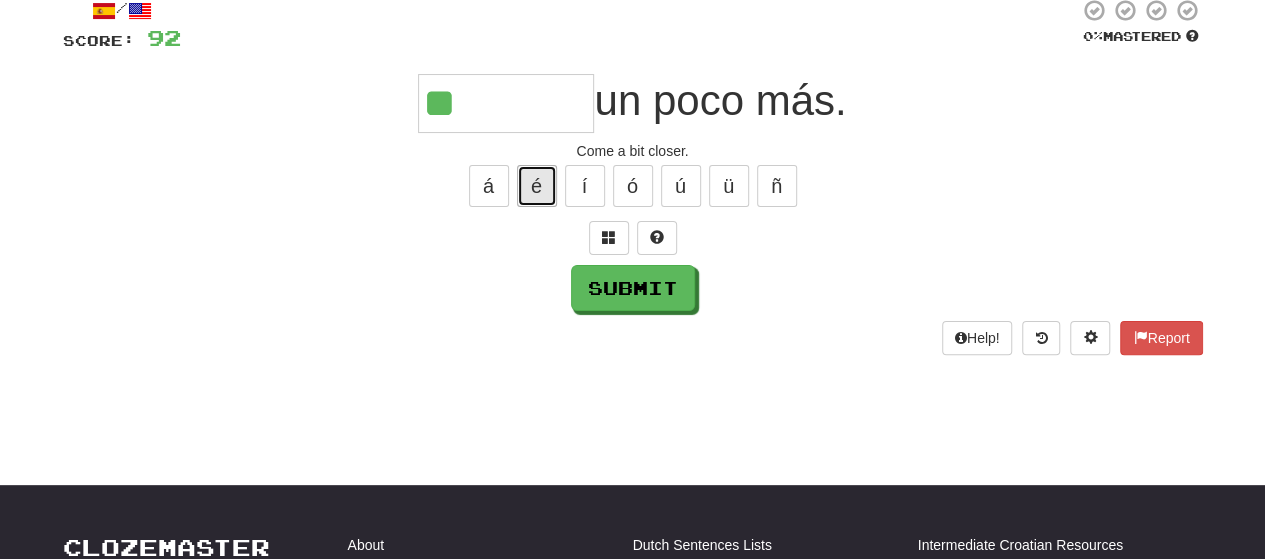 click on "é" at bounding box center [537, 186] 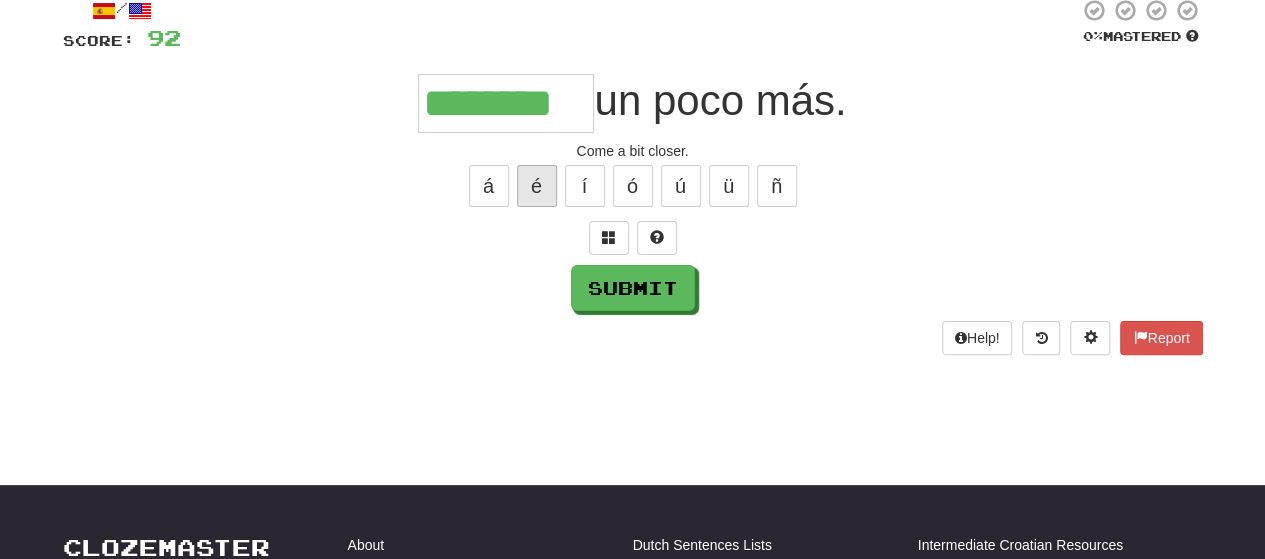 type on "********" 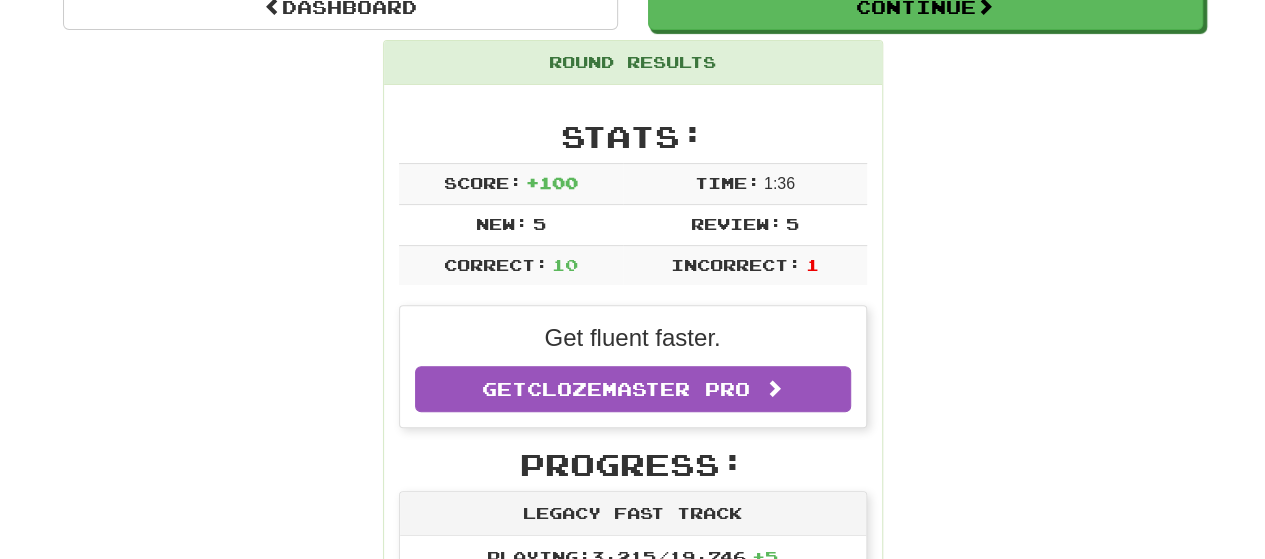 scroll, scrollTop: 212, scrollLeft: 0, axis: vertical 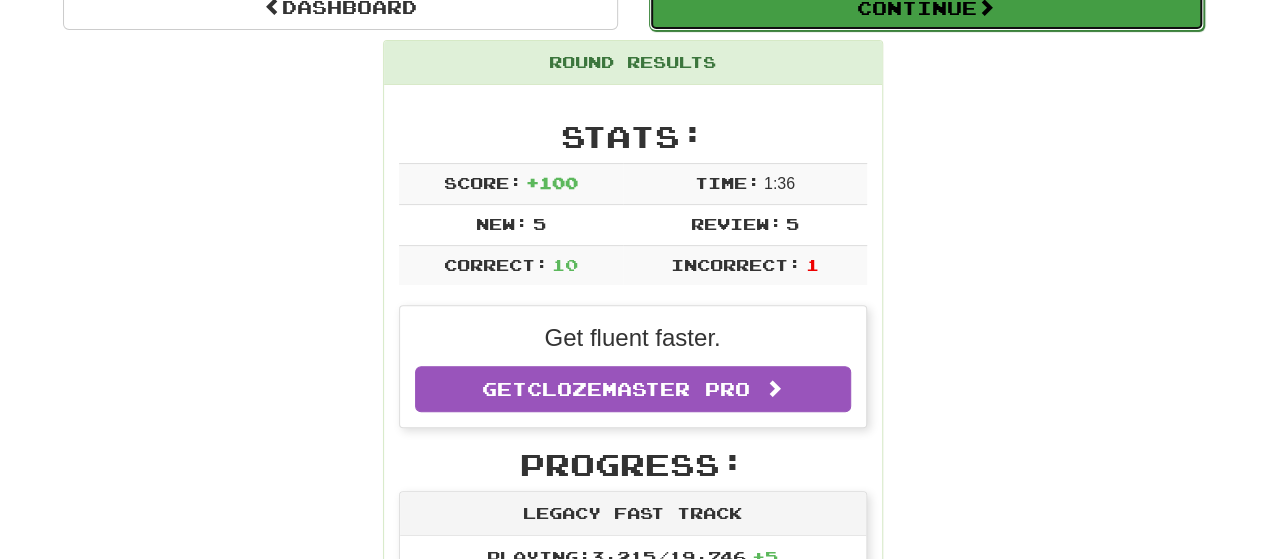 click on "Continue" at bounding box center [926, 8] 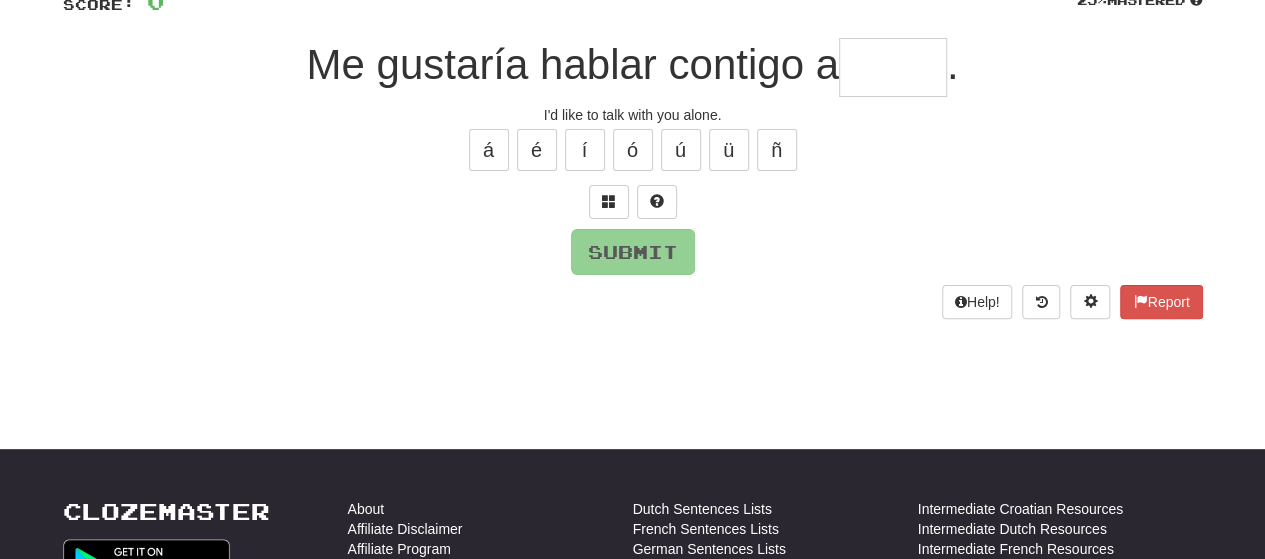 scroll, scrollTop: 157, scrollLeft: 0, axis: vertical 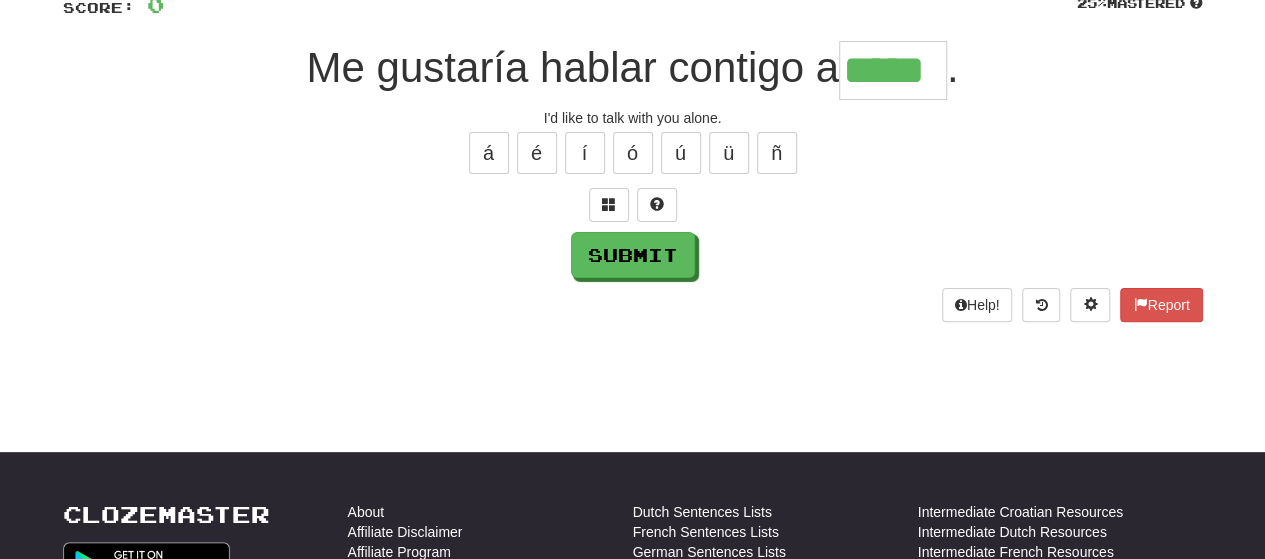 type on "*****" 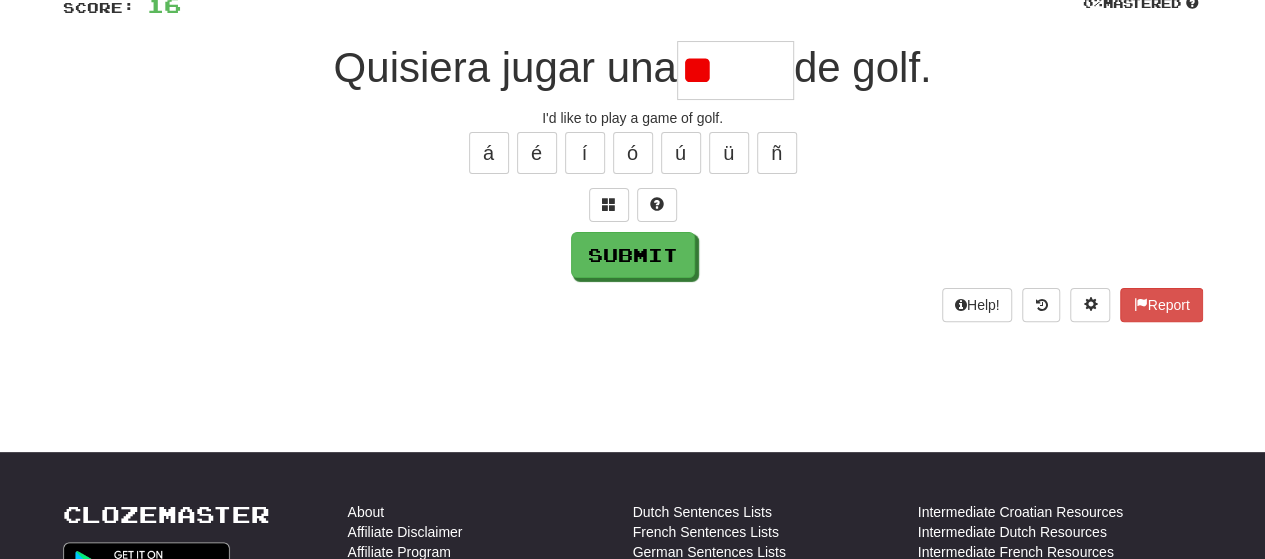 type on "*" 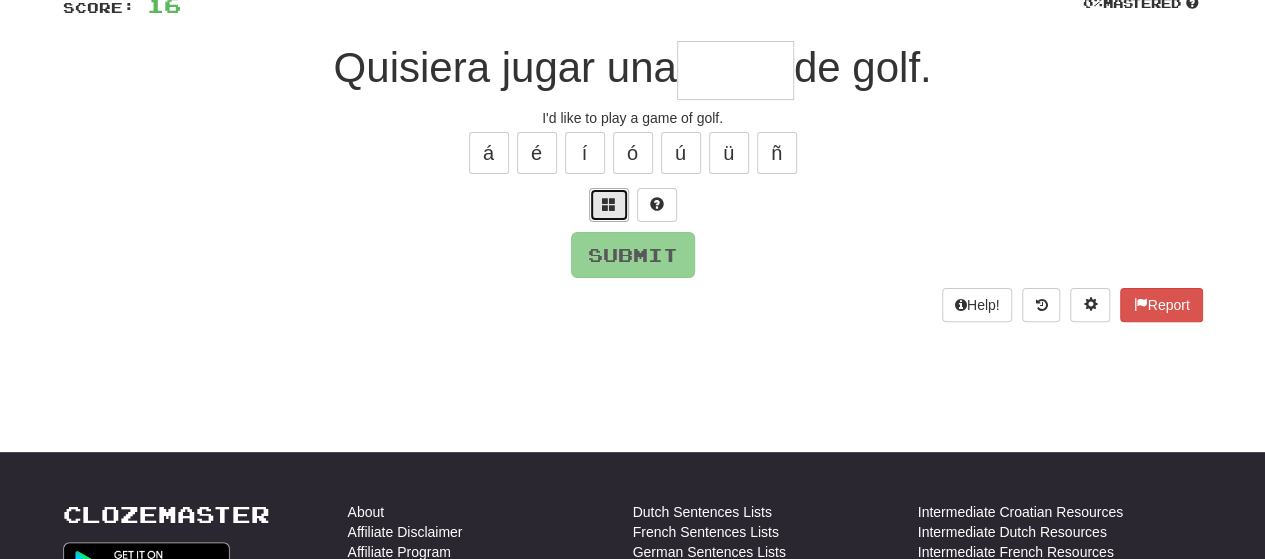 click at bounding box center (609, 205) 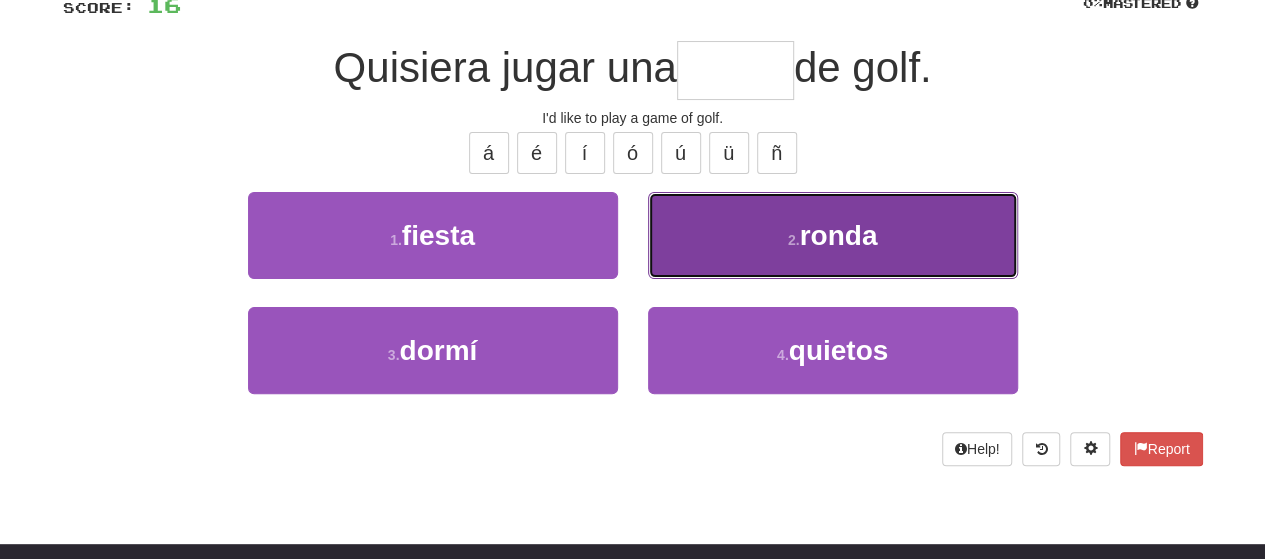 click on "2 .  ronda" at bounding box center (833, 235) 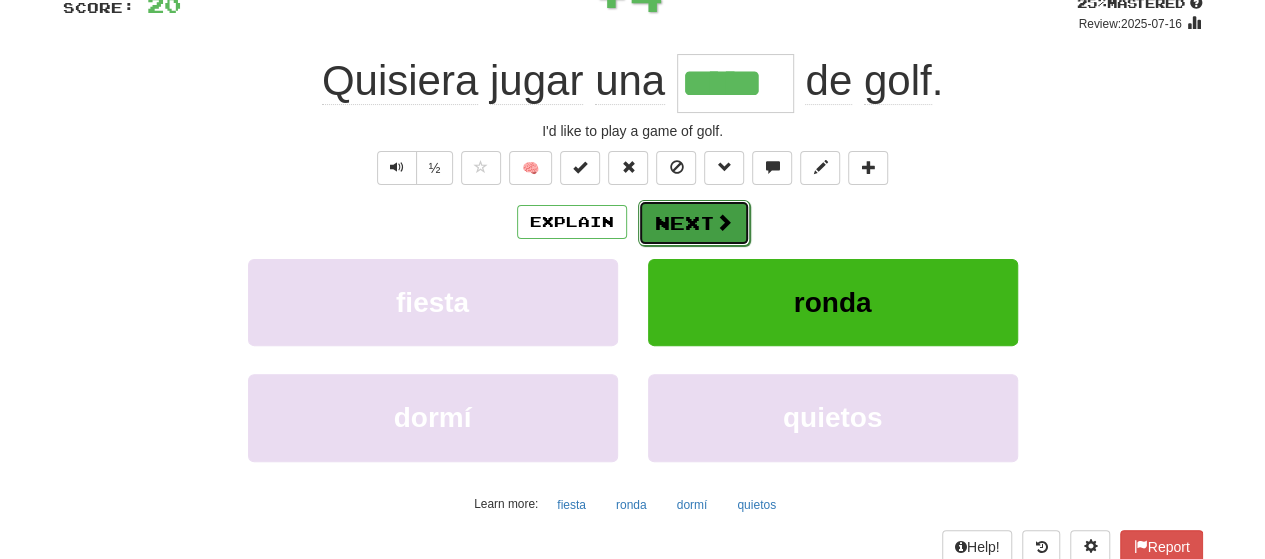 click on "Next" at bounding box center (694, 223) 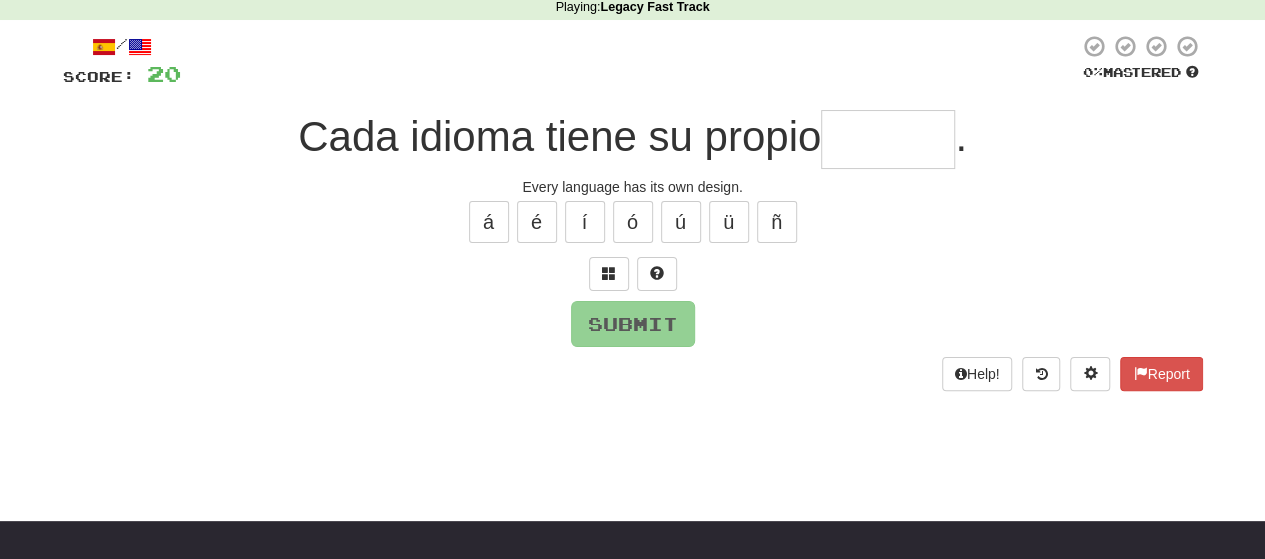 scroll, scrollTop: 57, scrollLeft: 0, axis: vertical 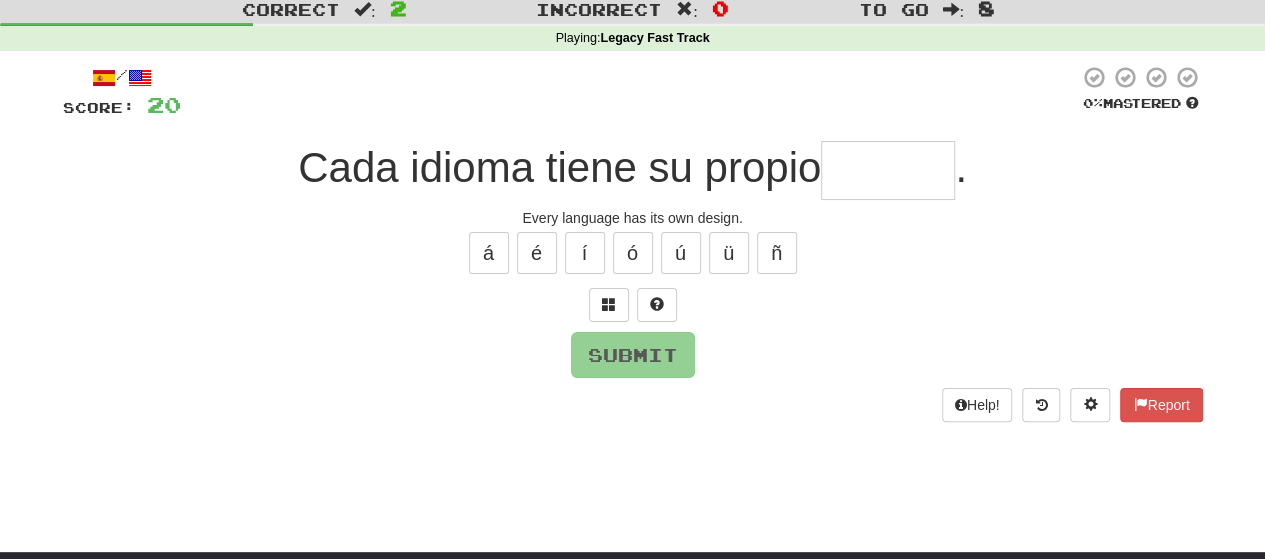 click on "/  Score:   20 0 %  Mastered Cada idioma tiene su propio  . Every language has its own design. á é í ó ú ü ñ Submit  Help!  Report" at bounding box center (633, 250) 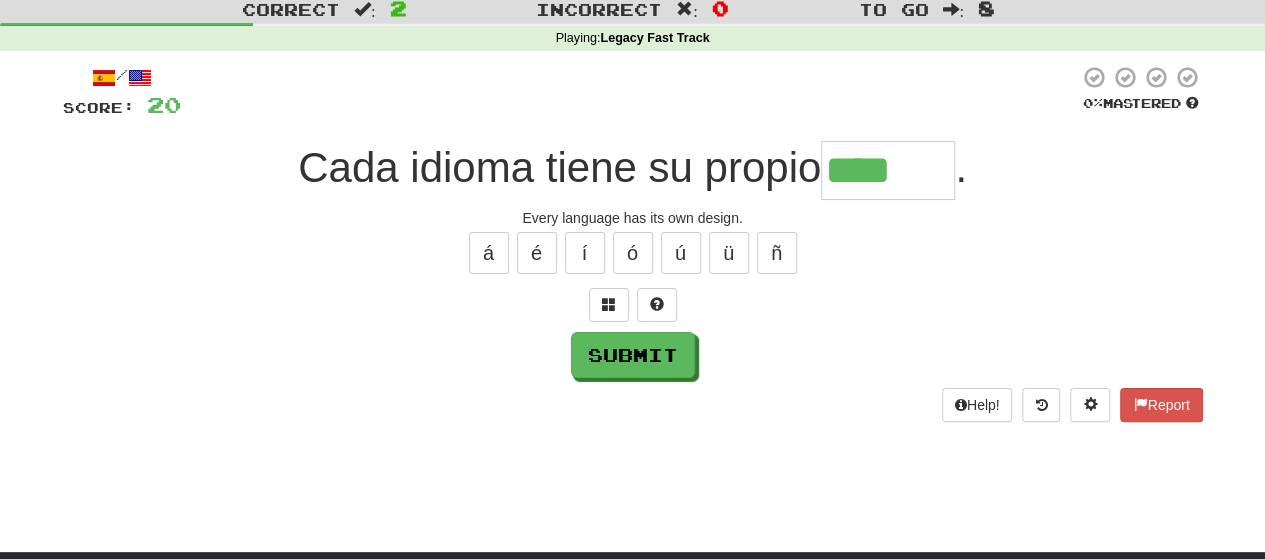 click on "á é í ó ú ü ñ" at bounding box center [633, 253] 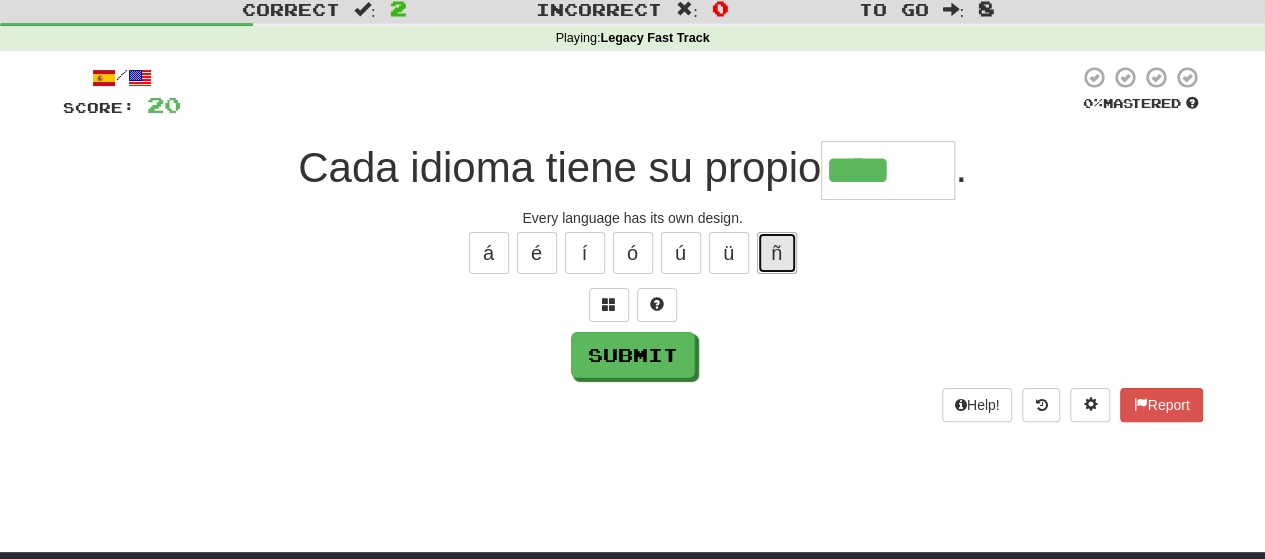 click on "ñ" at bounding box center [777, 253] 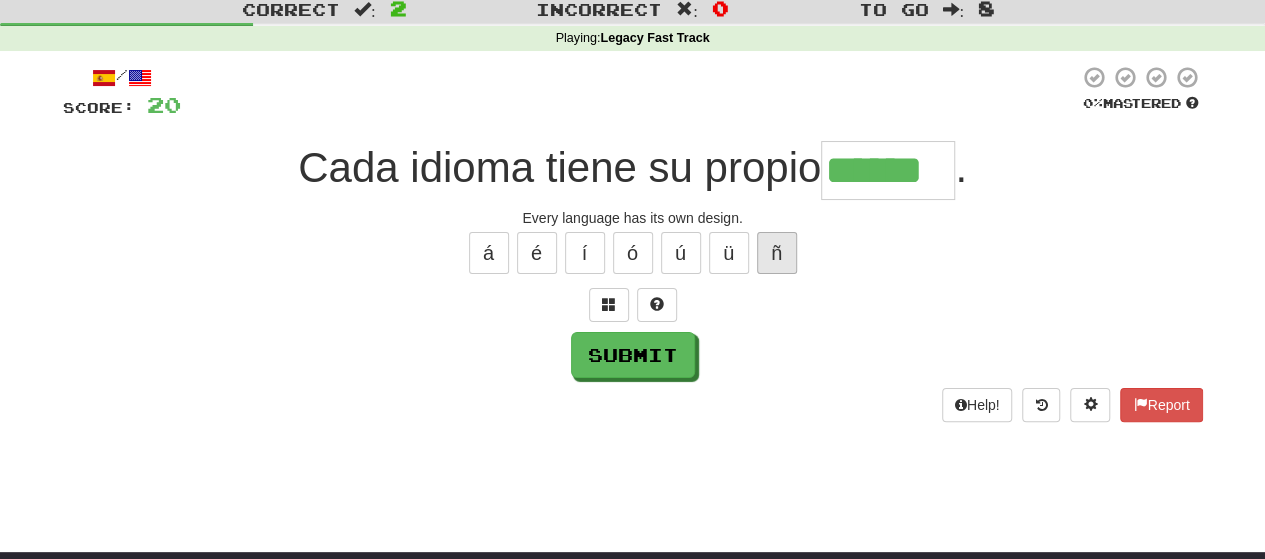 type on "******" 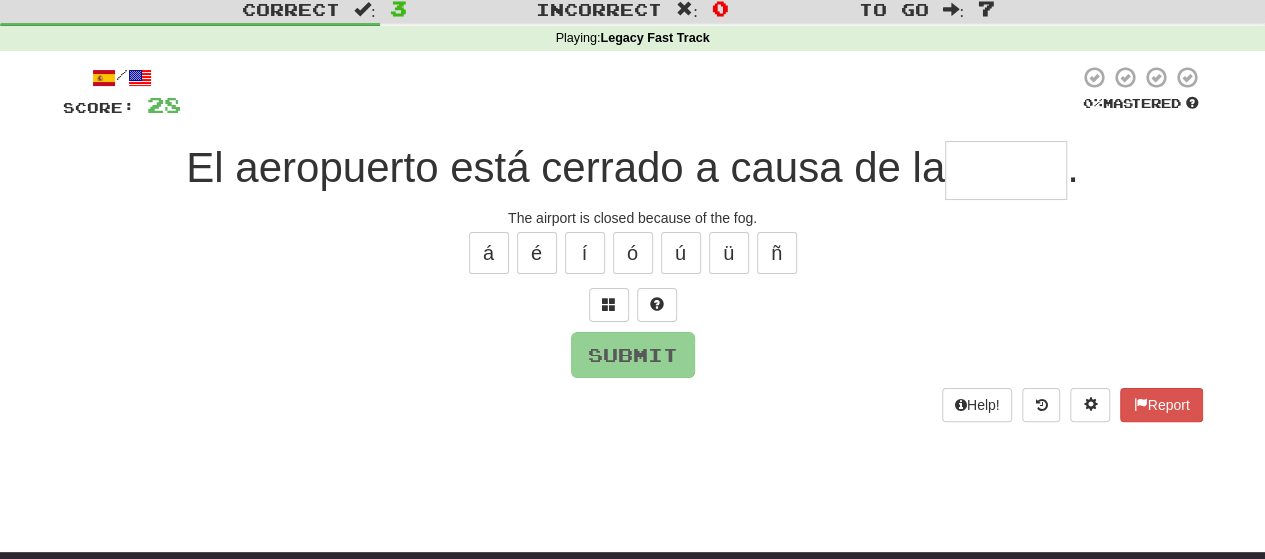 type on "*" 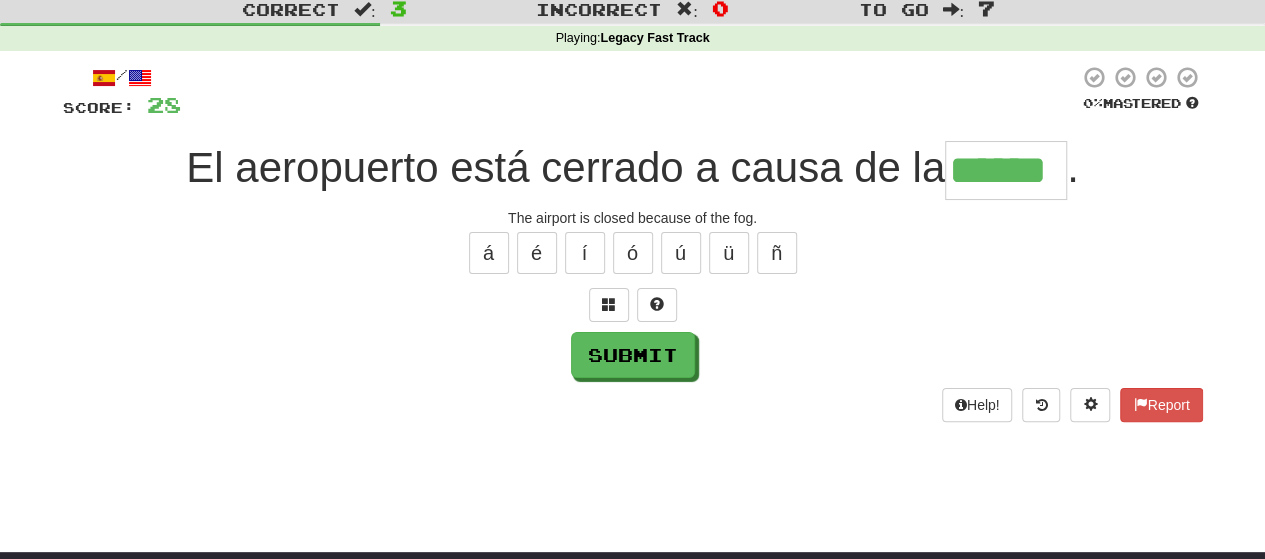 type on "******" 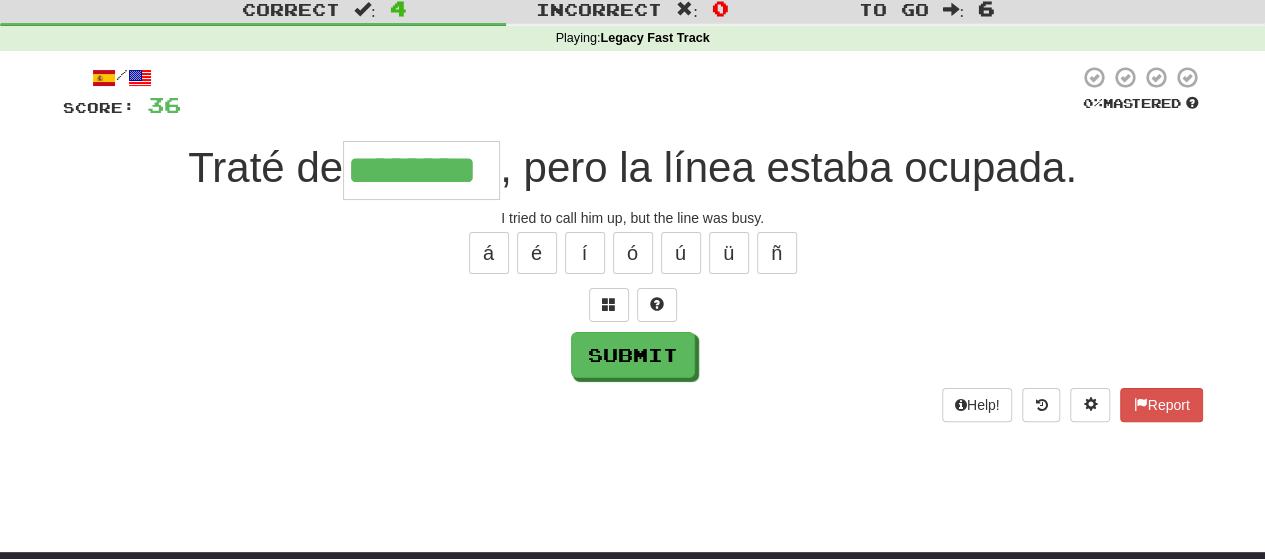 type on "********" 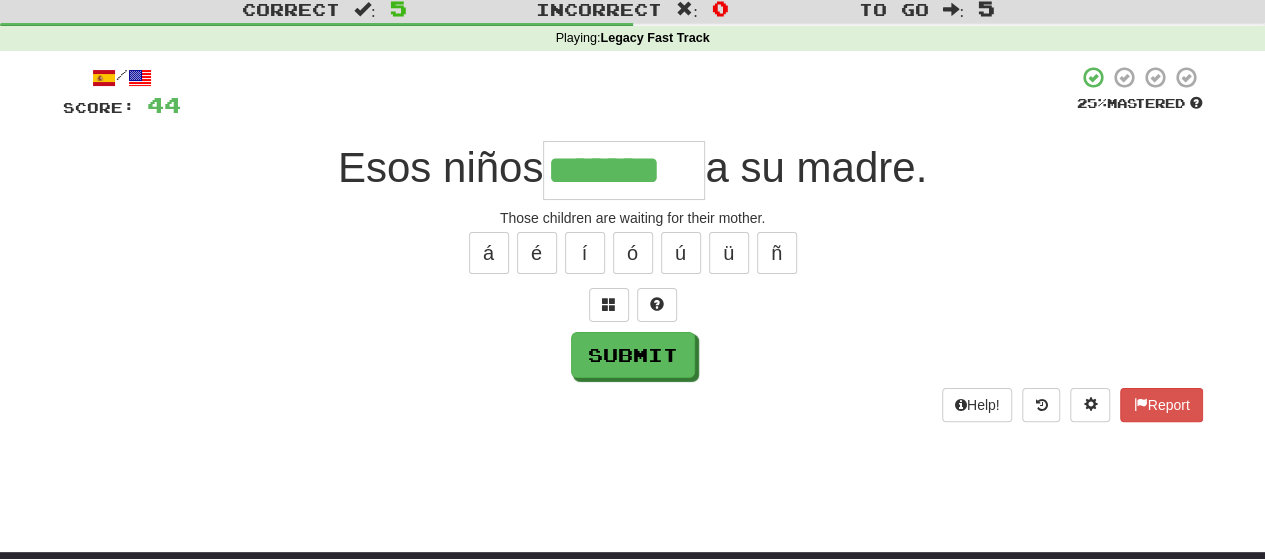 type on "*******" 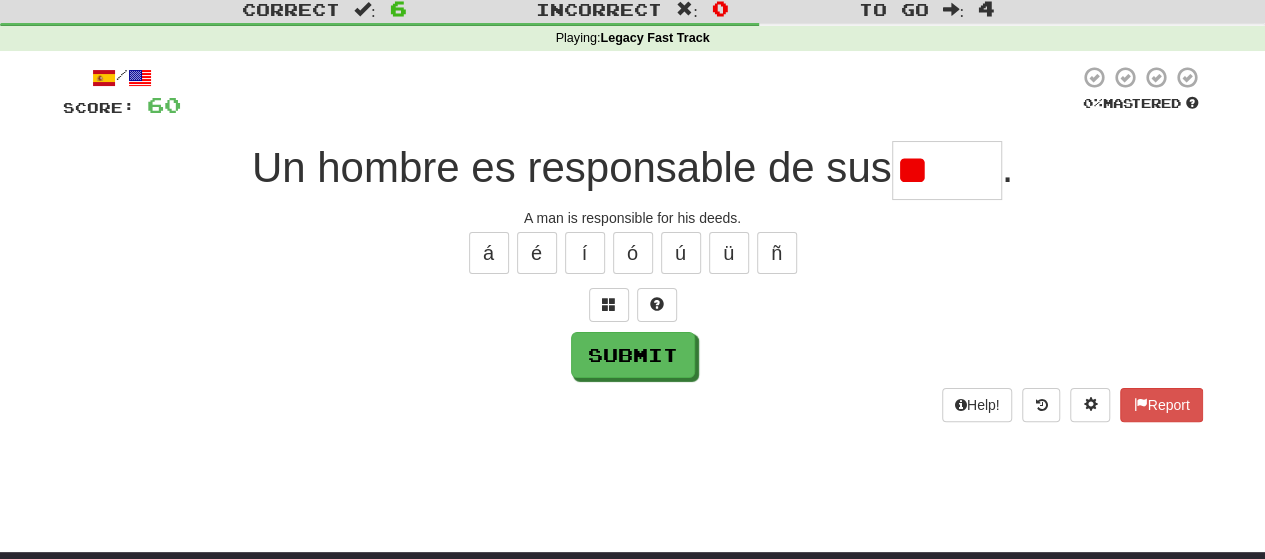 type on "*" 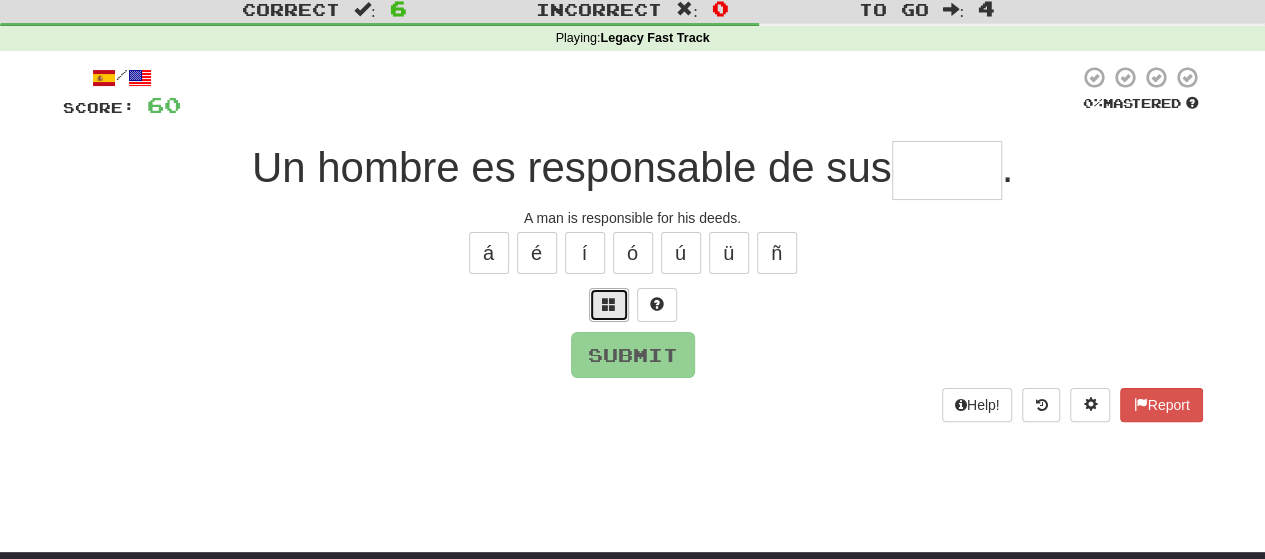 click at bounding box center [609, 305] 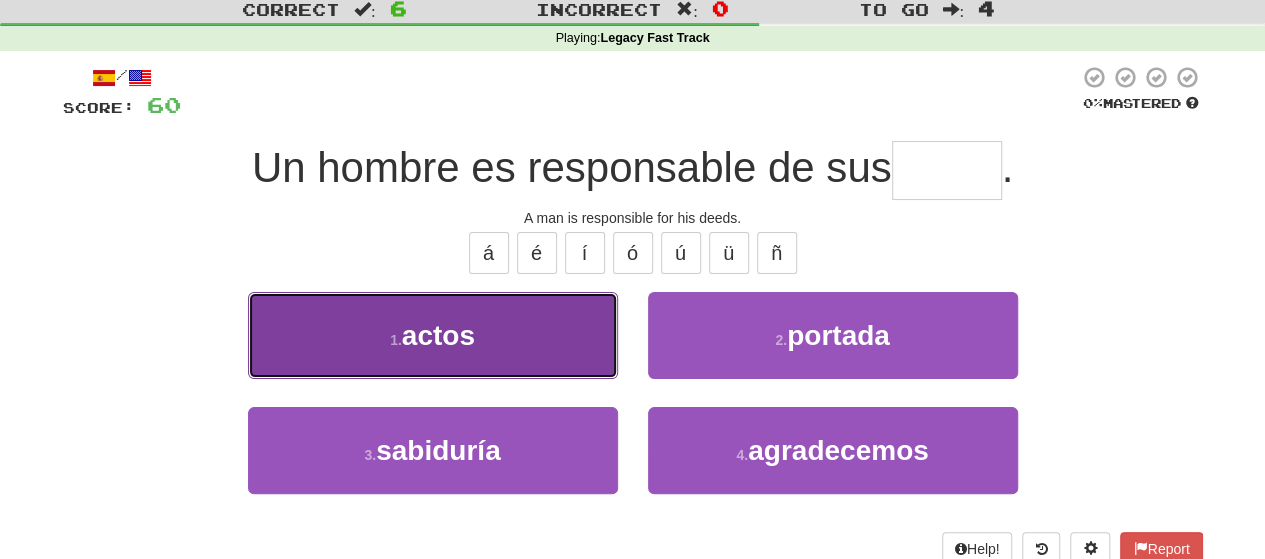 click on "1 .  actos" at bounding box center (433, 335) 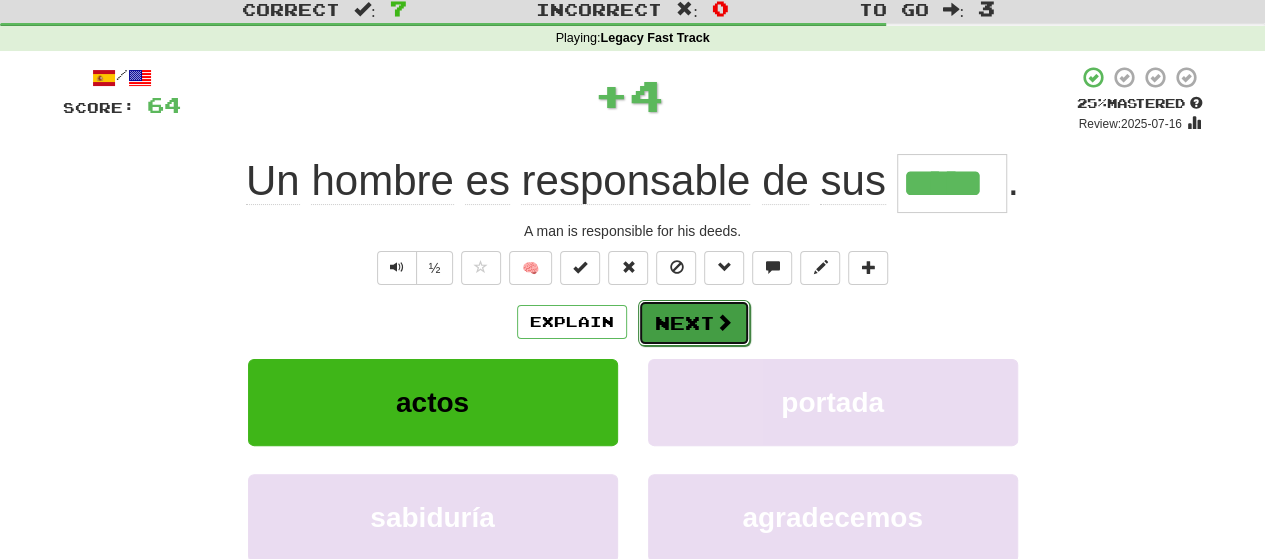 click on "Next" at bounding box center [694, 323] 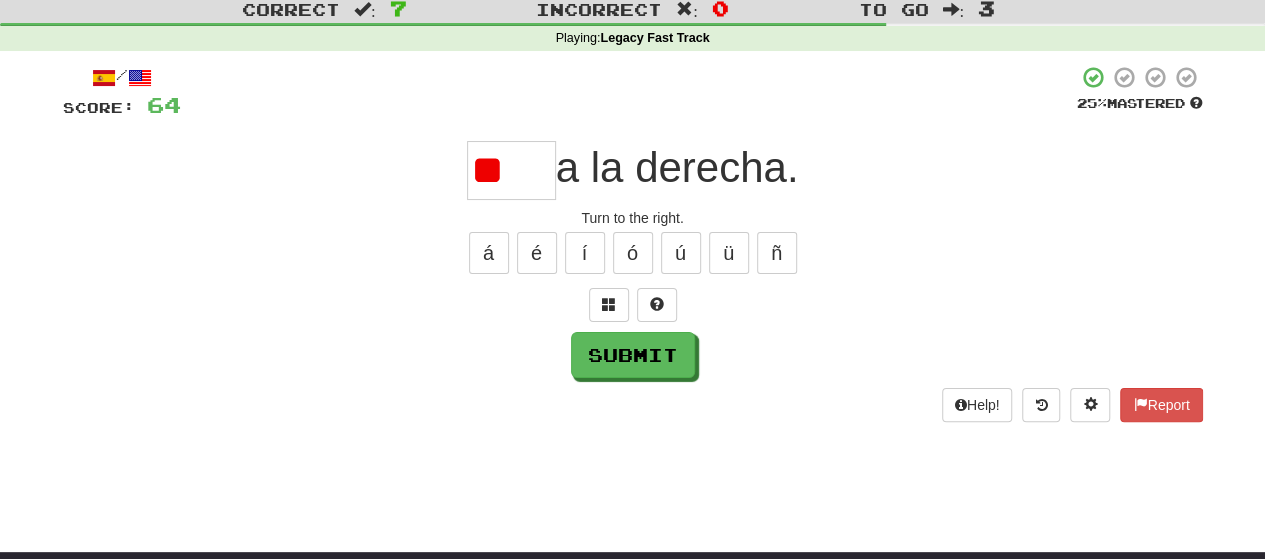 type on "*" 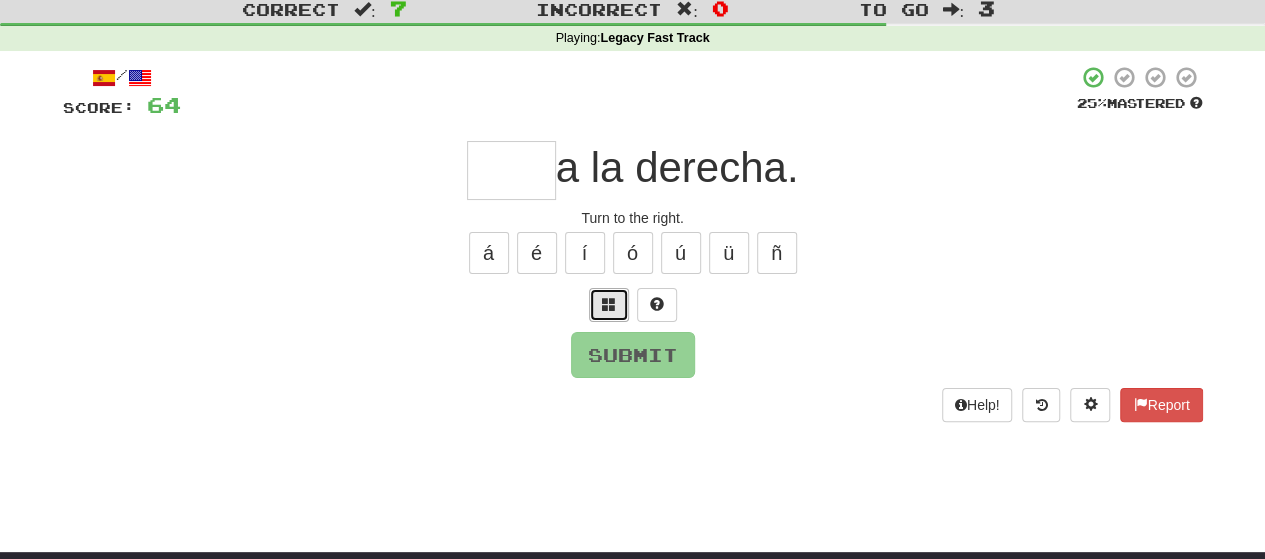 click at bounding box center (609, 305) 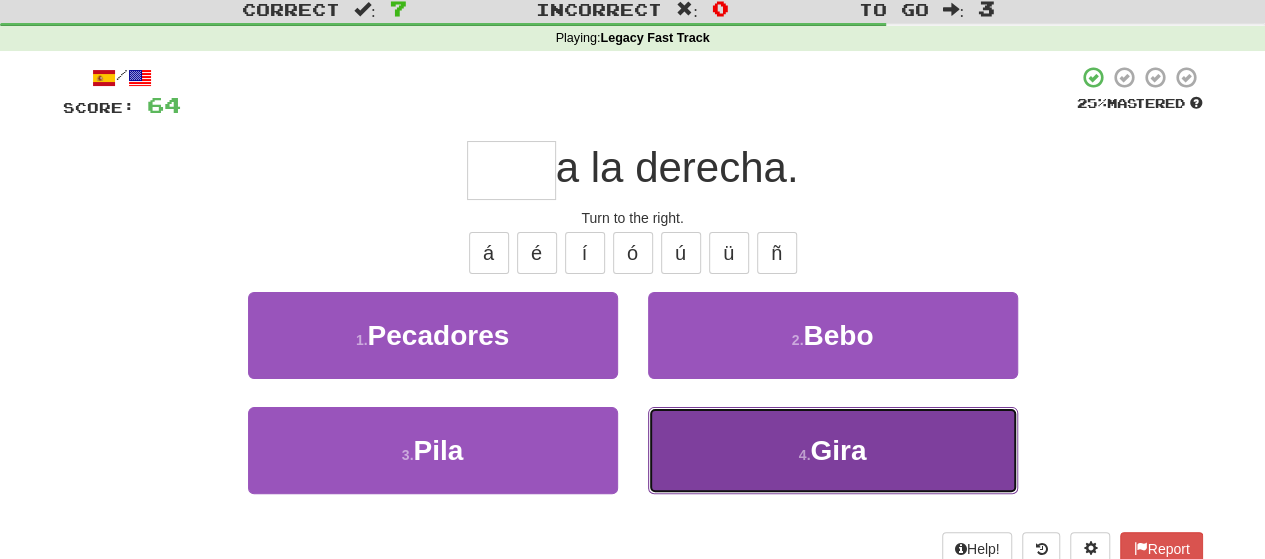 click on "4 .  Gira" at bounding box center [833, 450] 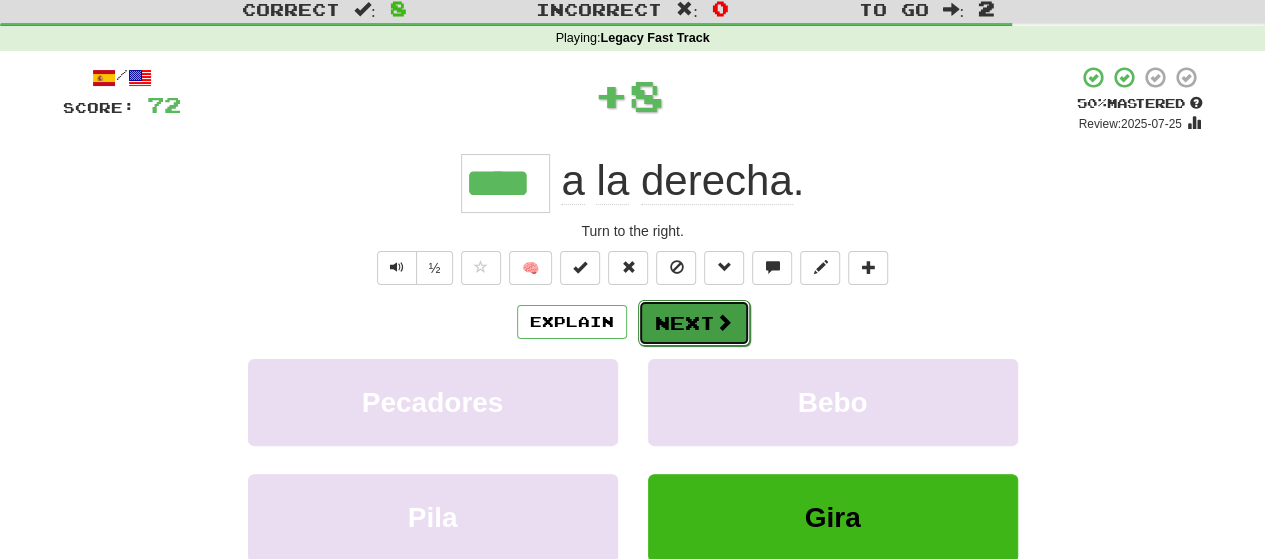 click on "Next" at bounding box center (694, 323) 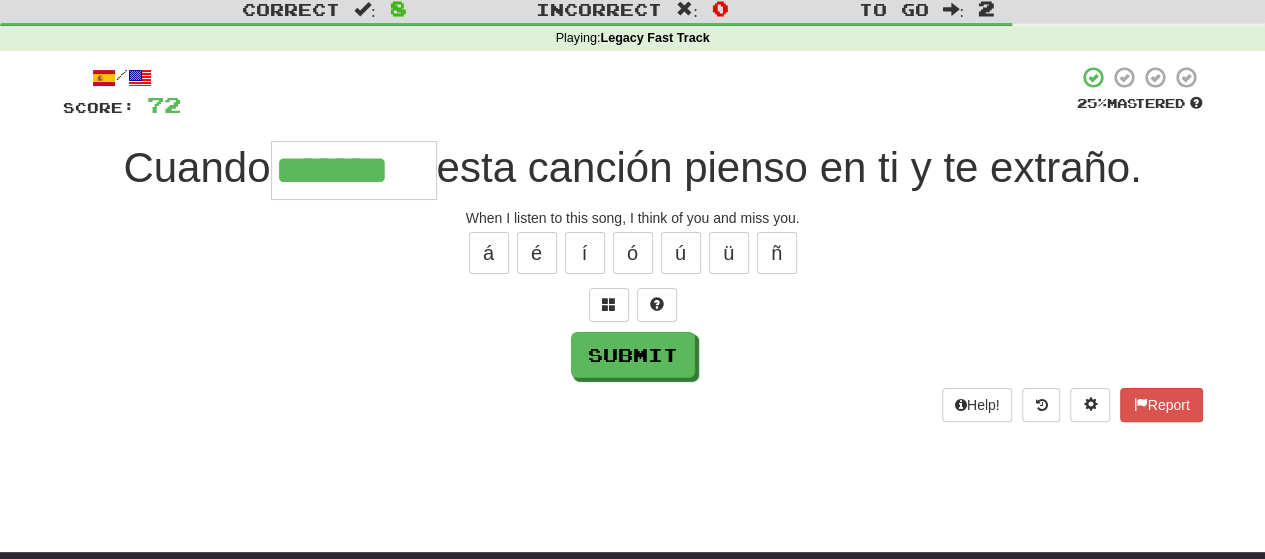 type on "*******" 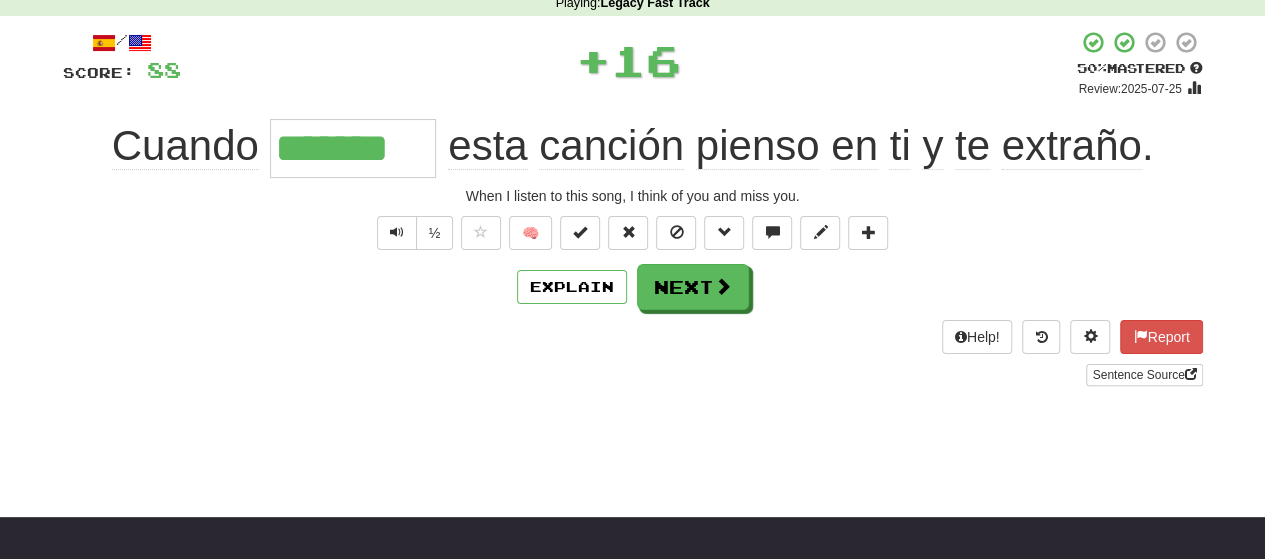 scroll, scrollTop: 93, scrollLeft: 0, axis: vertical 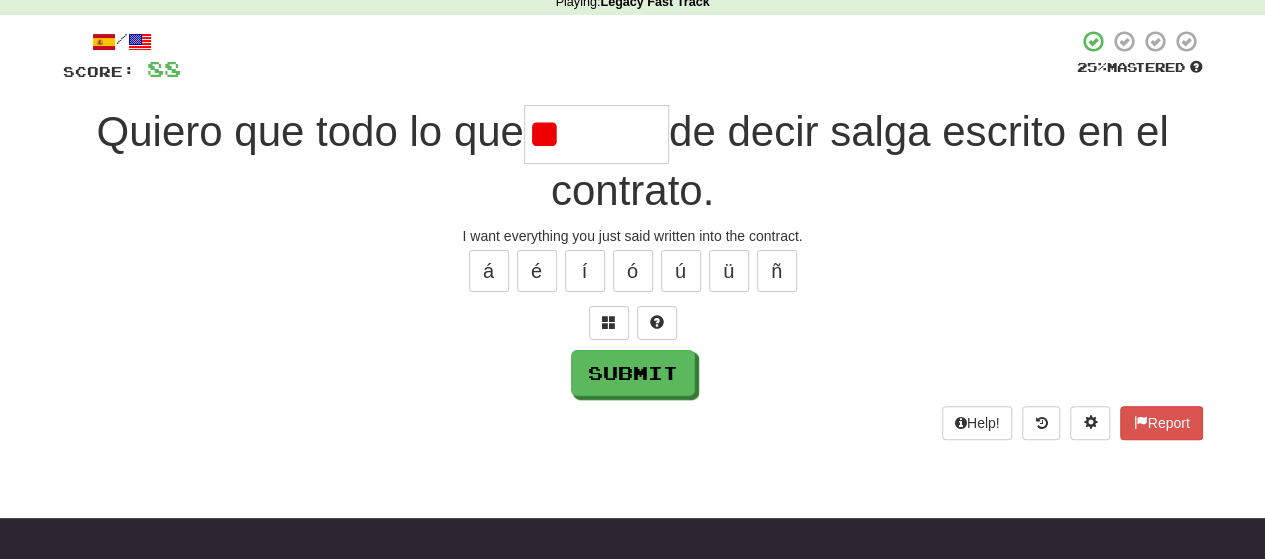 type on "*" 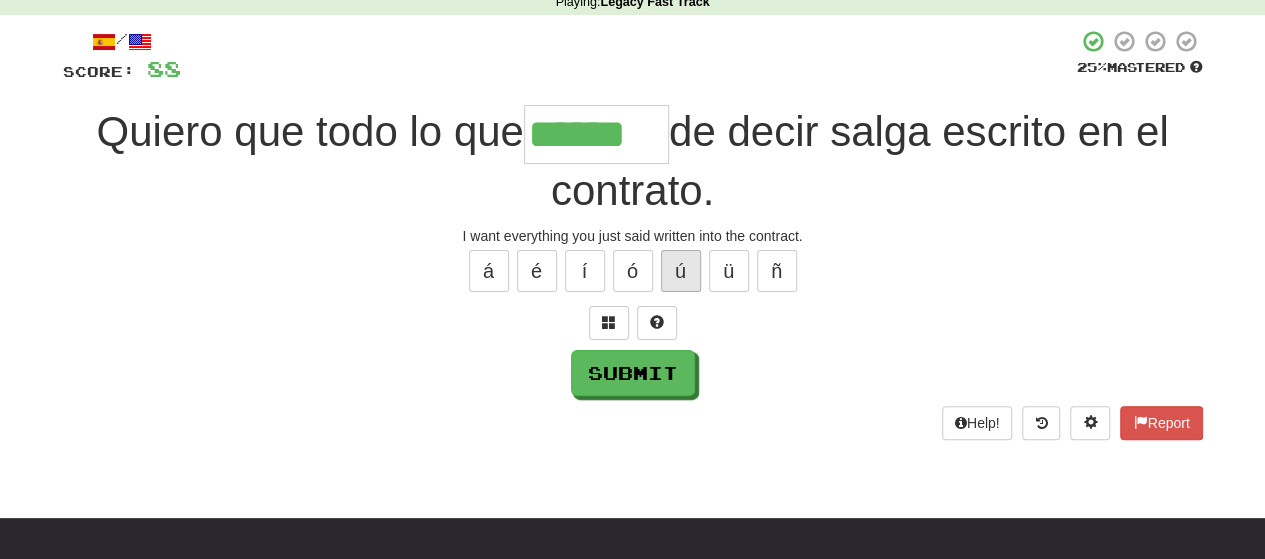 type on "******" 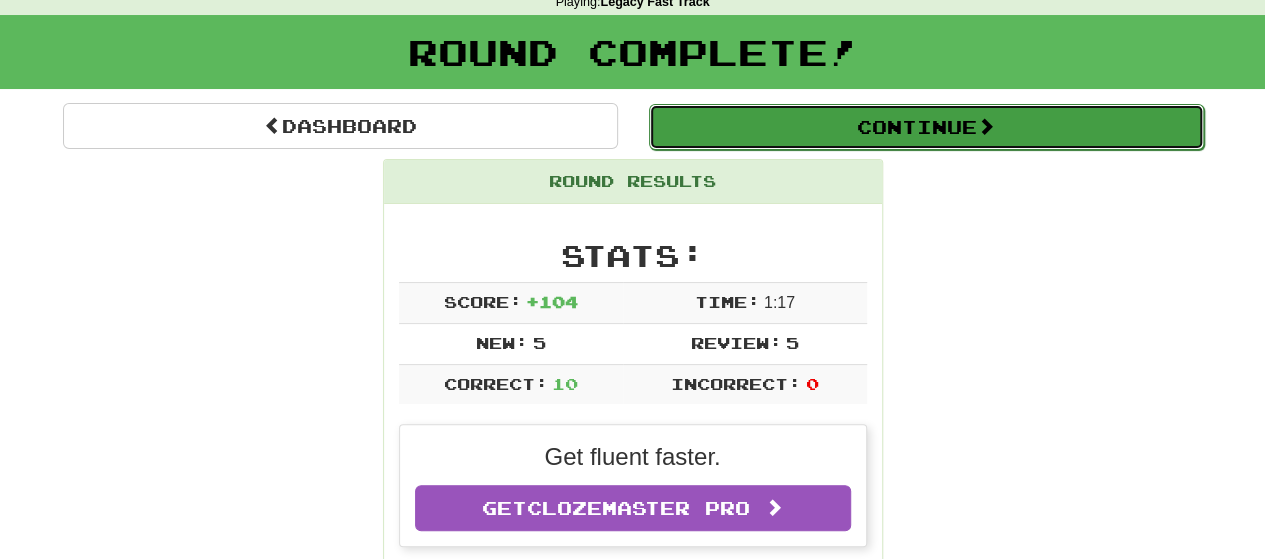 click on "Continue" at bounding box center [926, 127] 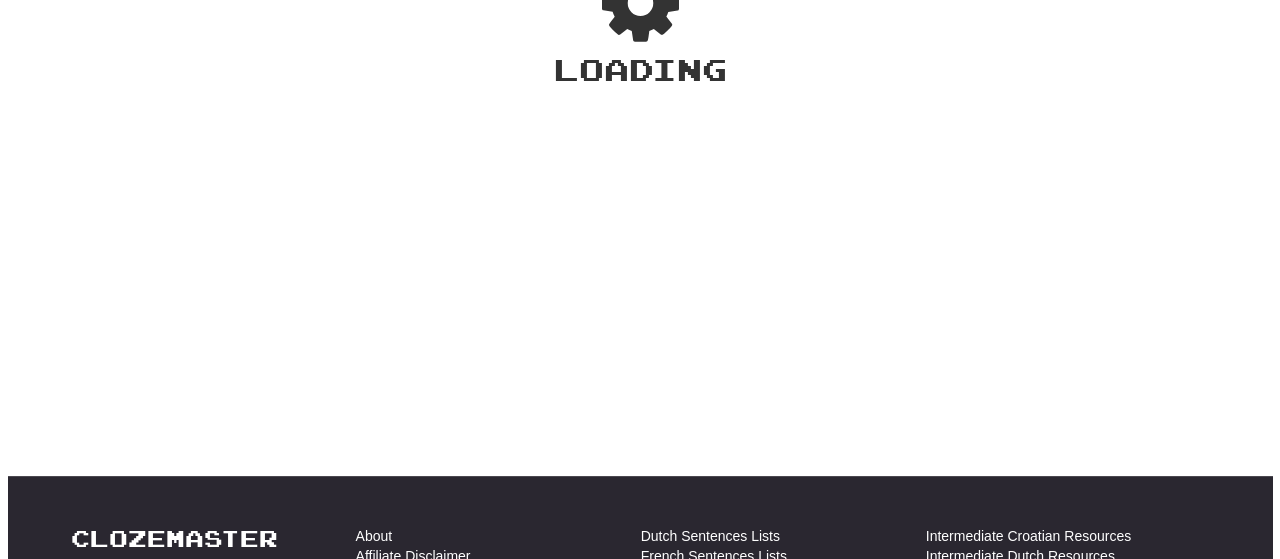 scroll, scrollTop: 93, scrollLeft: 0, axis: vertical 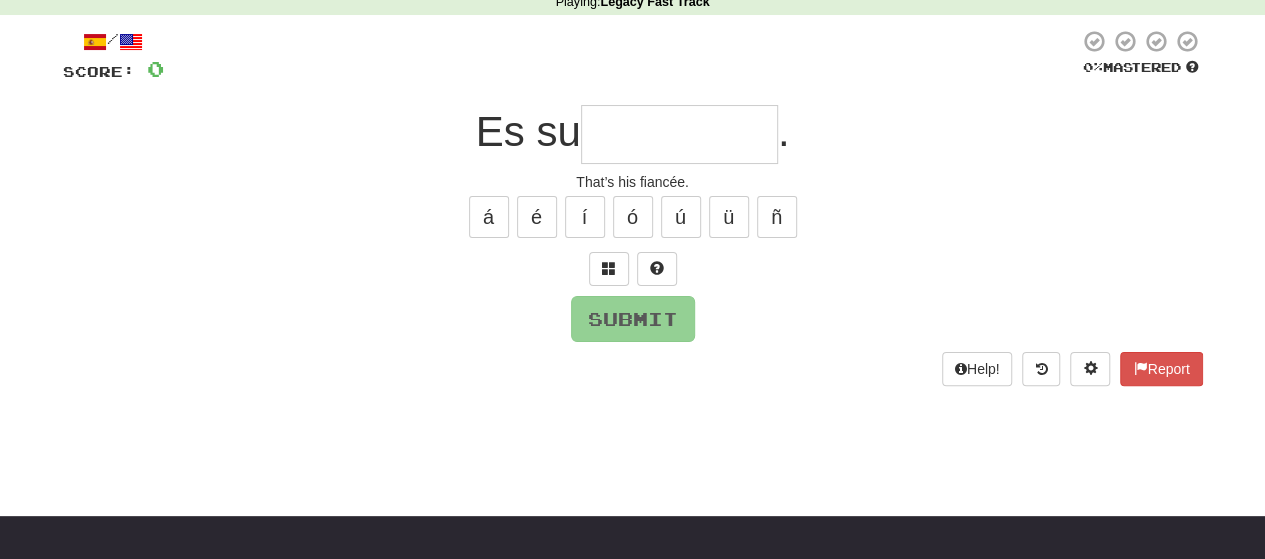 click at bounding box center [679, 134] 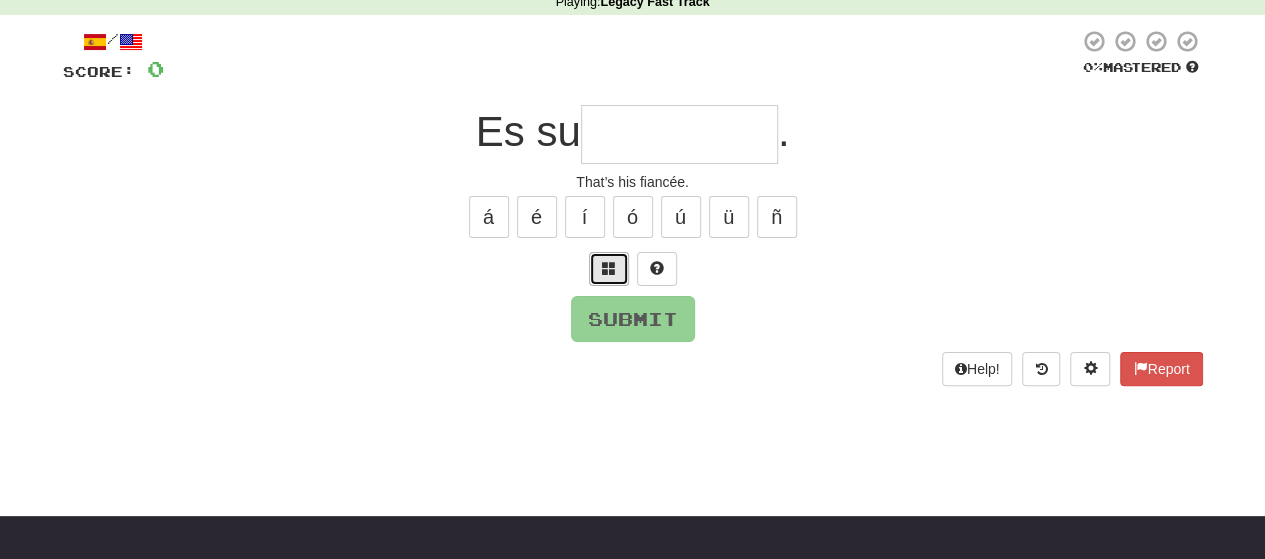 click at bounding box center [609, 269] 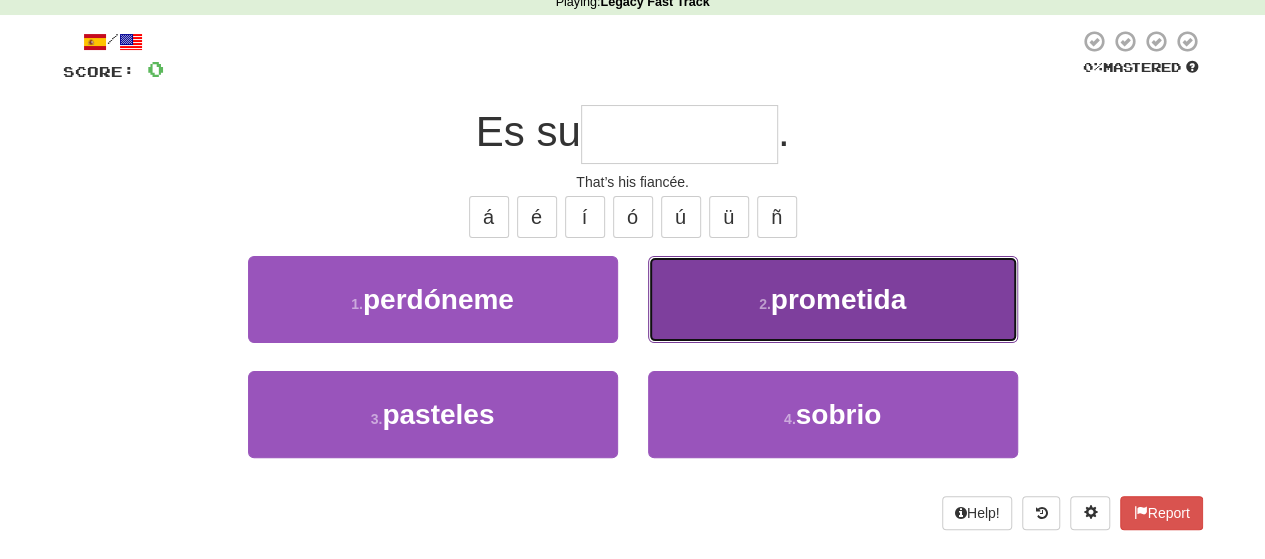 click on "2 .  prometida" at bounding box center (833, 299) 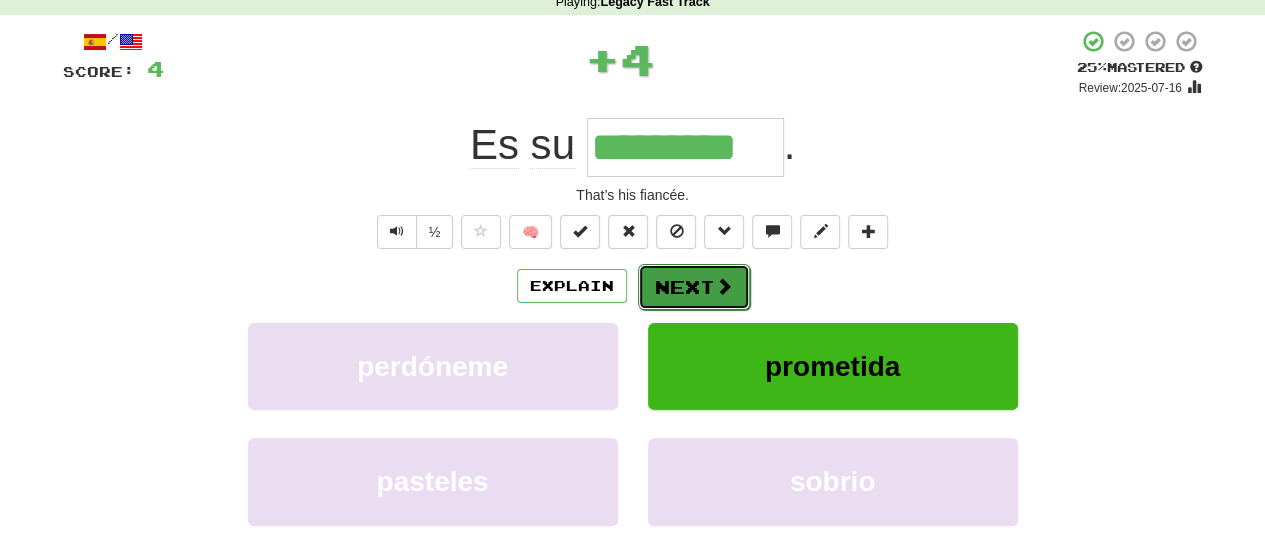 click at bounding box center [724, 286] 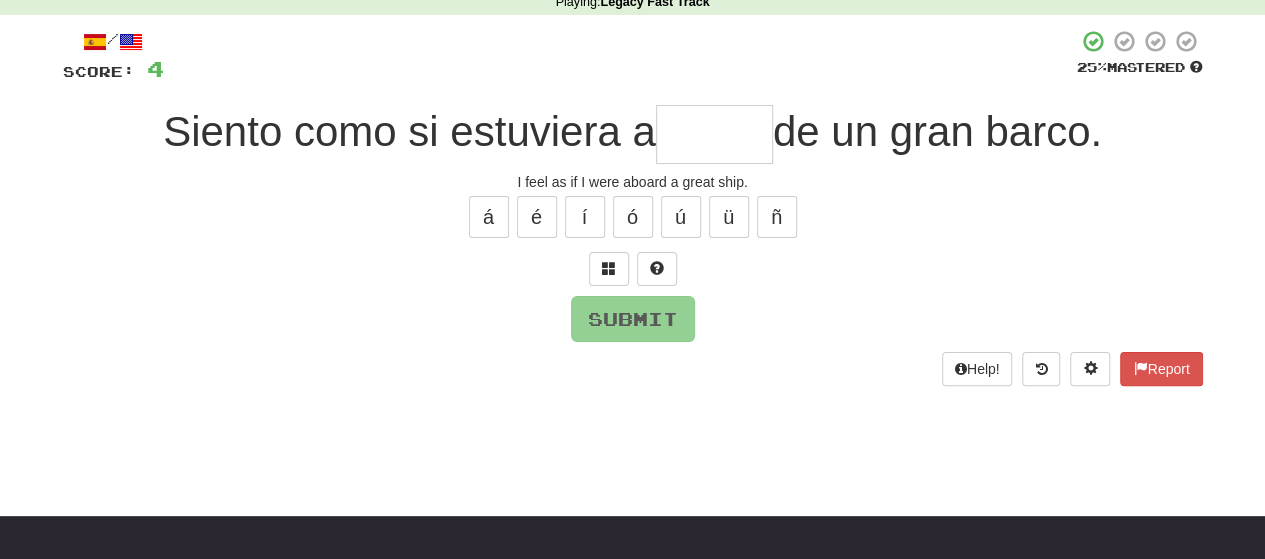 click at bounding box center (714, 134) 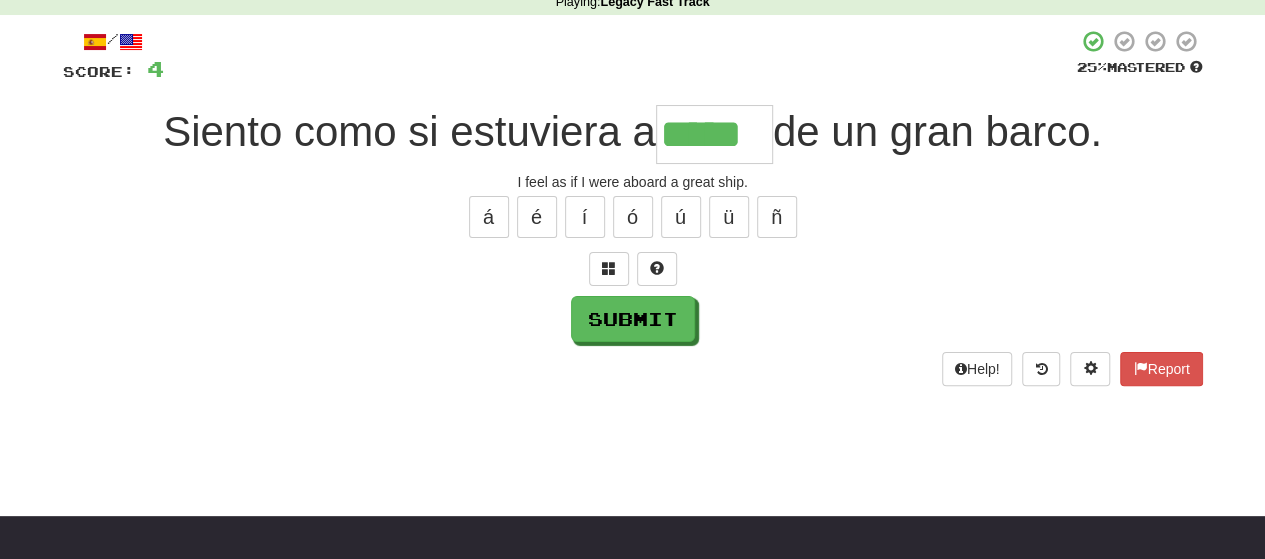type on "*****" 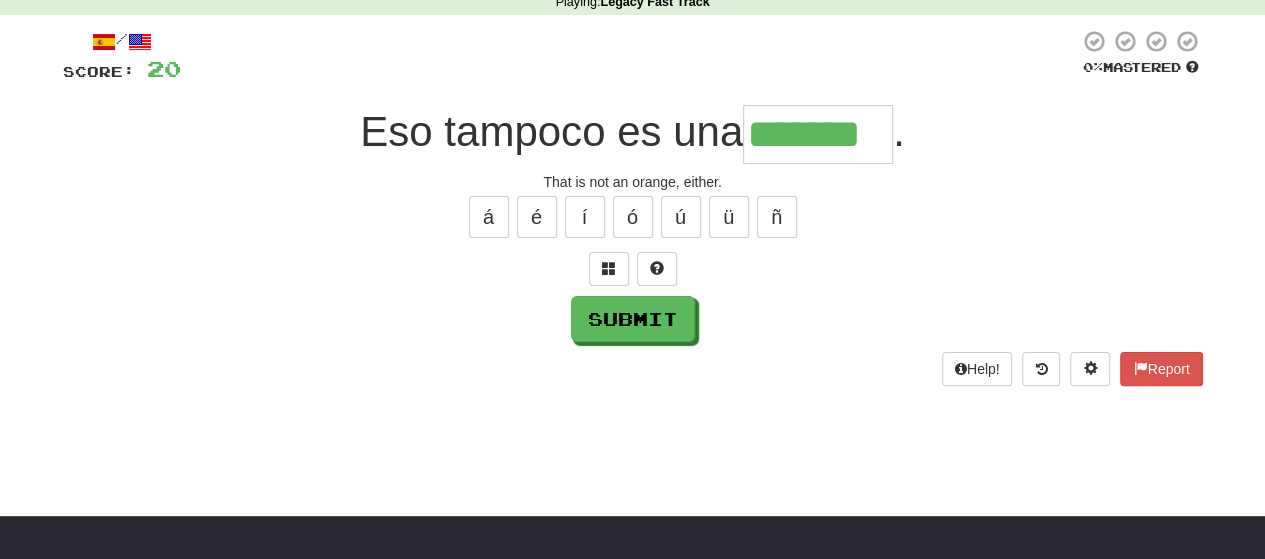 type on "*******" 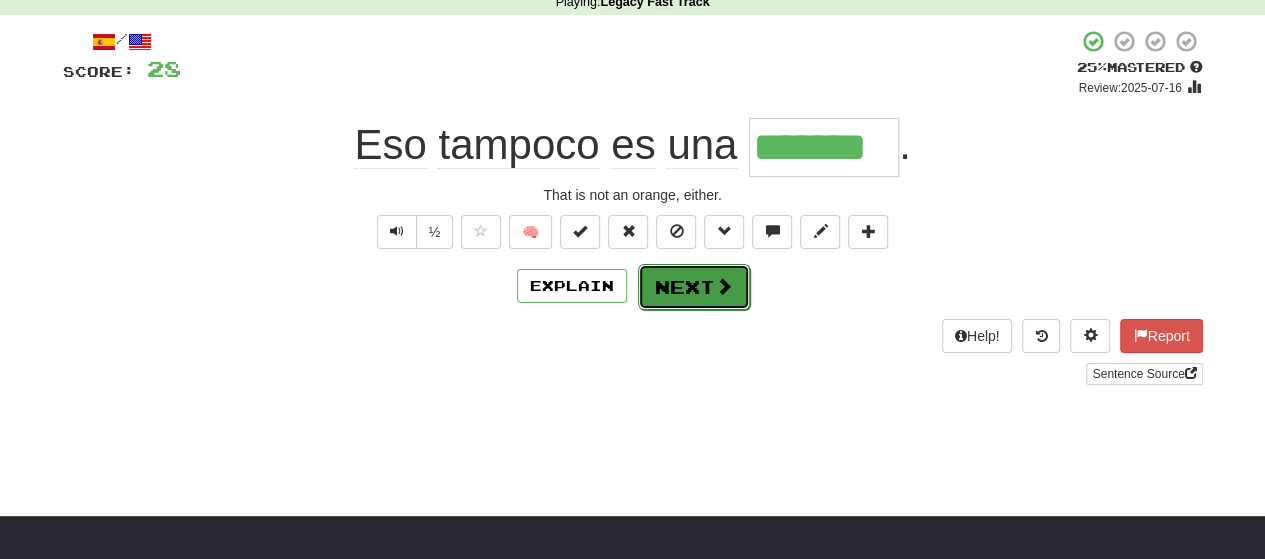 click on "Next" at bounding box center (694, 287) 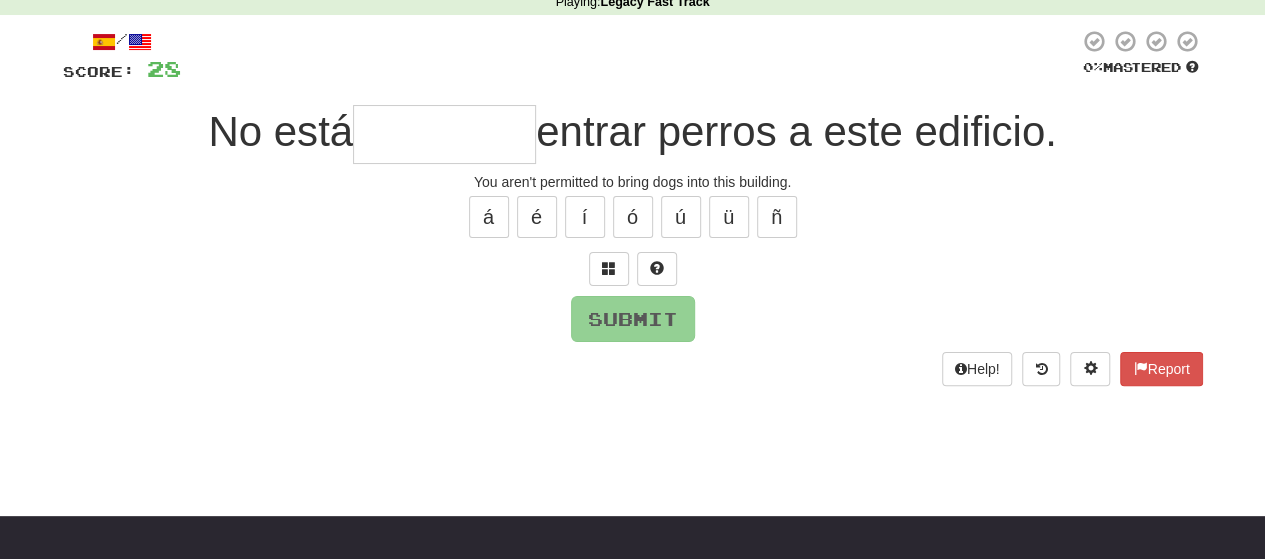click at bounding box center (444, 134) 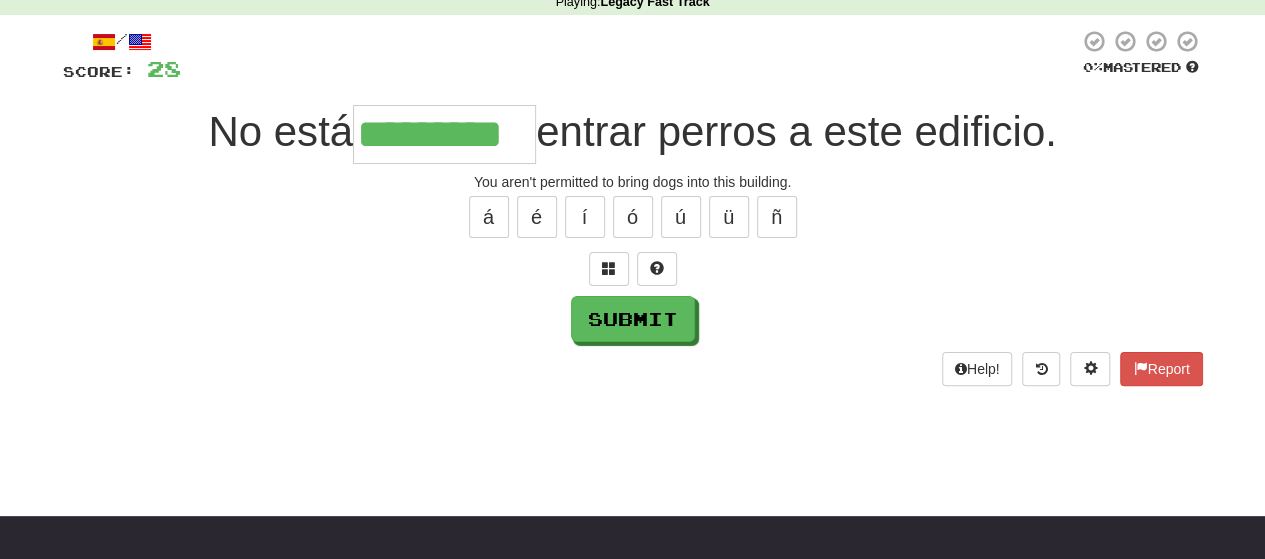 type on "*********" 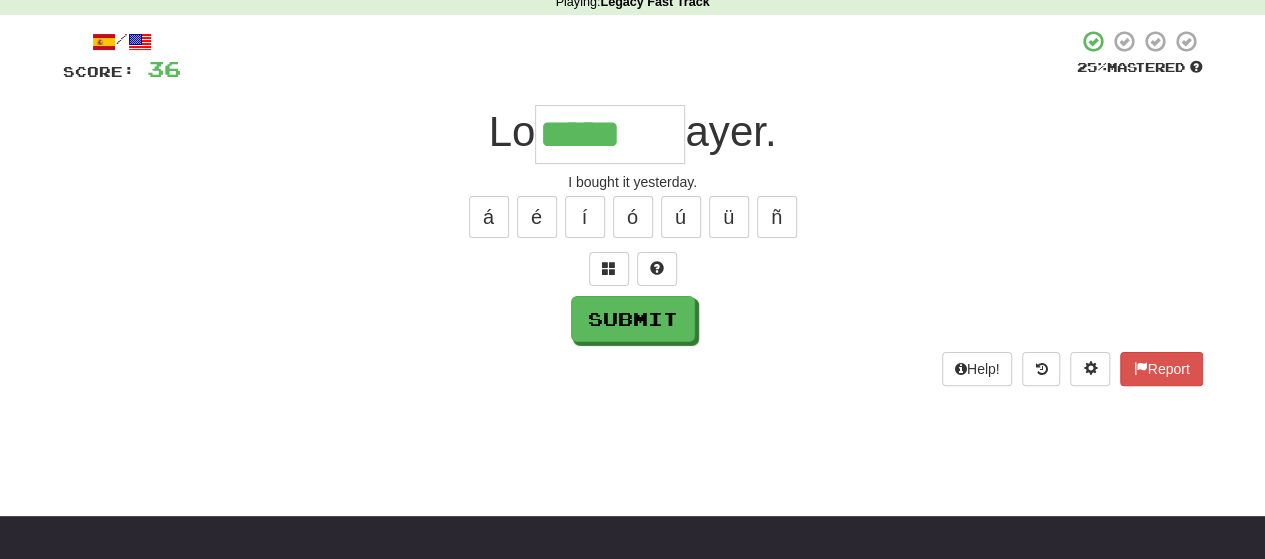 click on "á é í ó ú ü ñ" at bounding box center [633, 217] 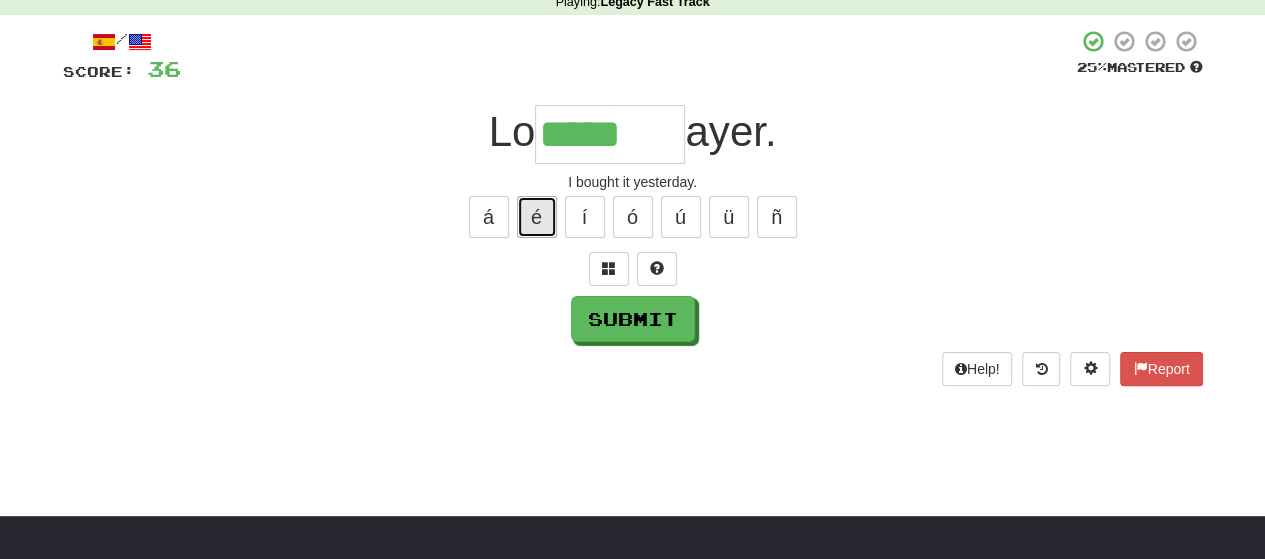 click on "é" at bounding box center (537, 217) 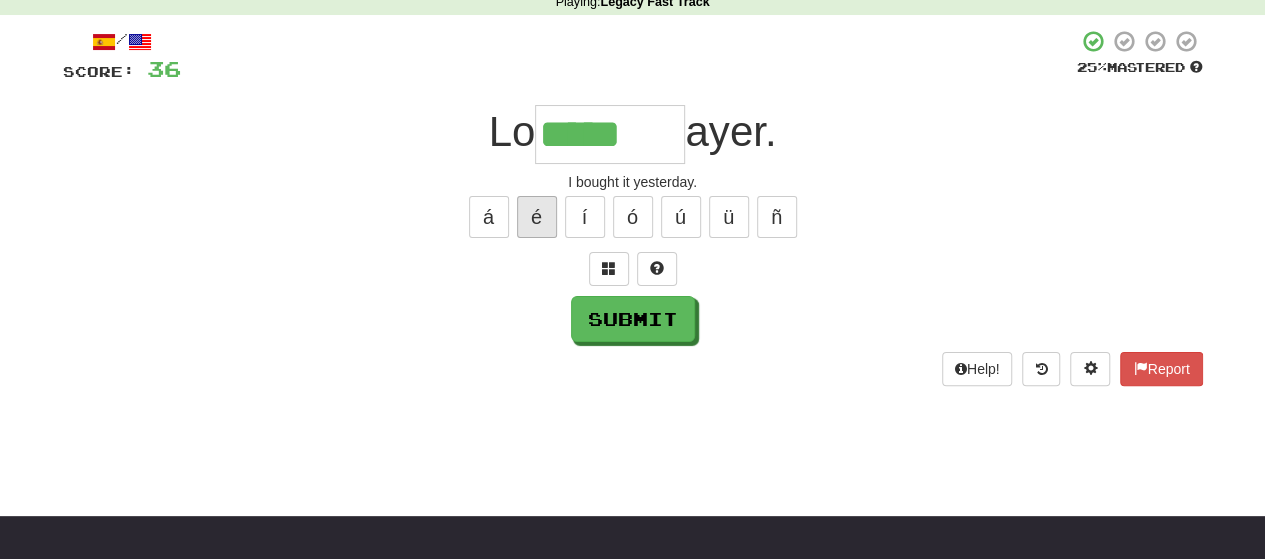 type on "******" 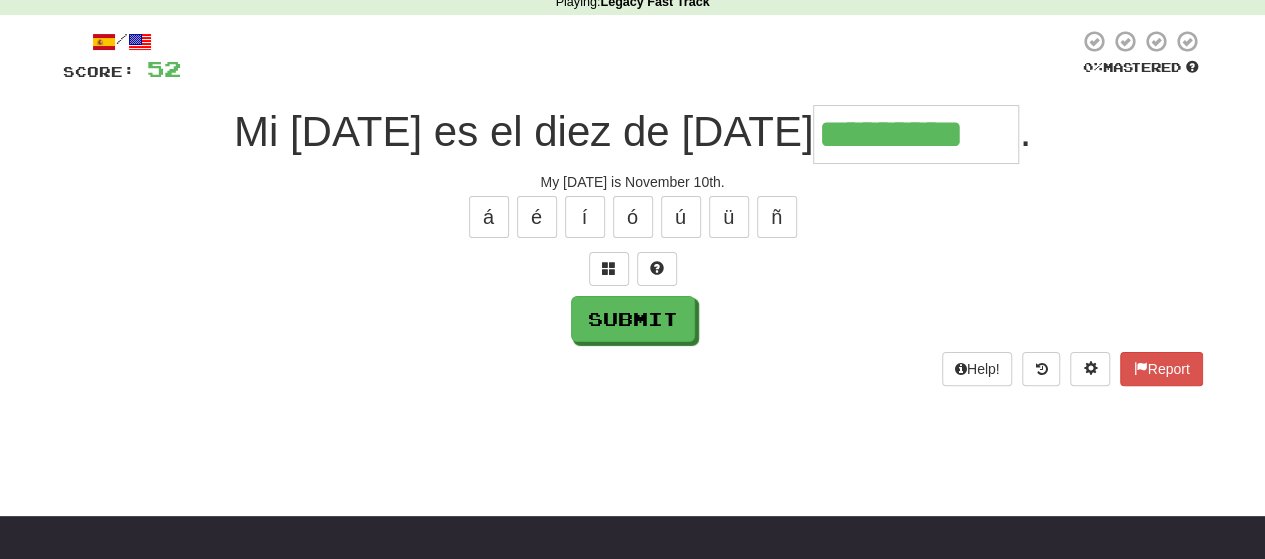 type on "*********" 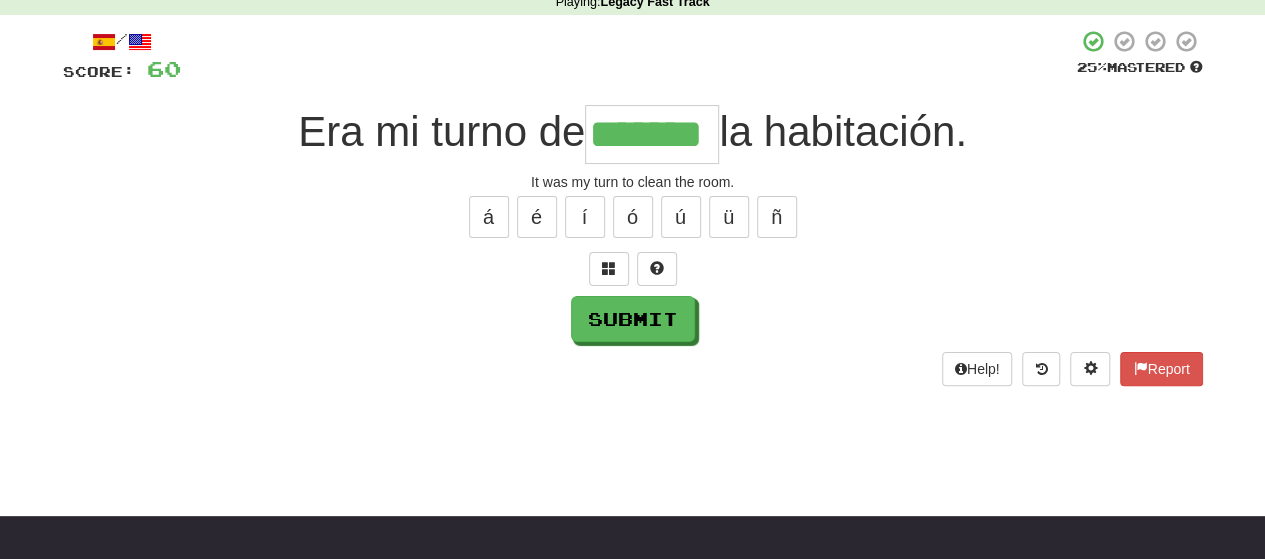 type on "*******" 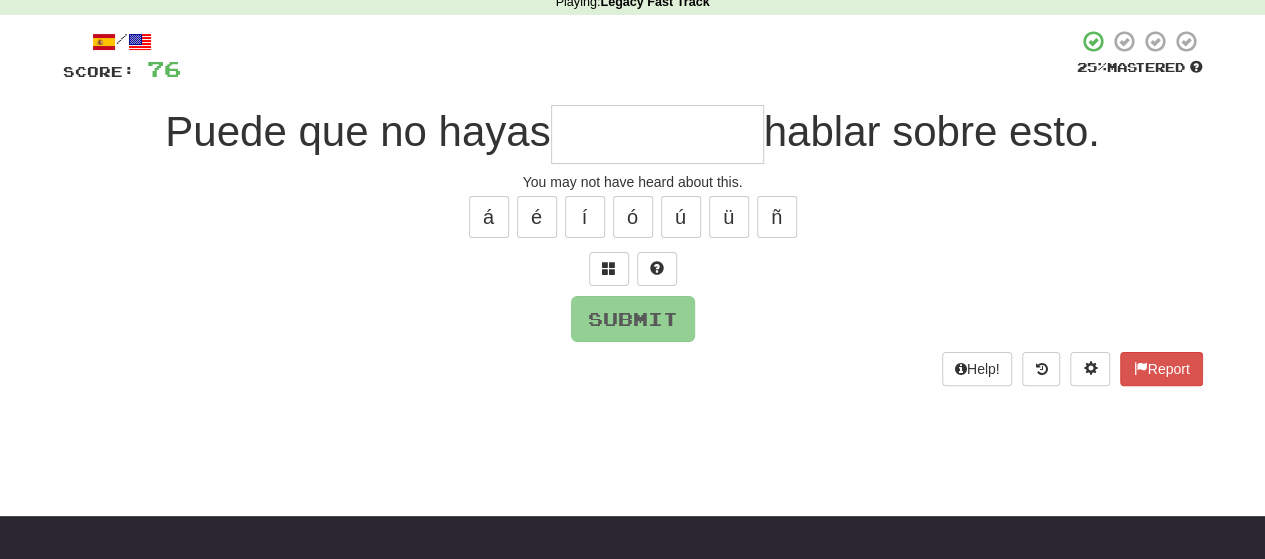 click at bounding box center [657, 134] 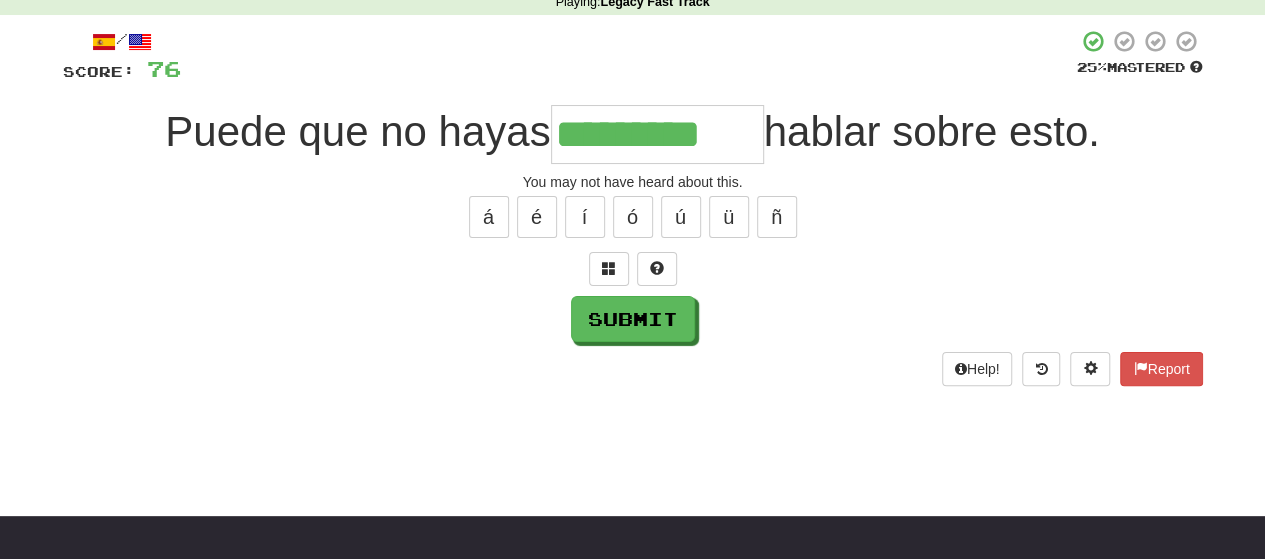 type on "*********" 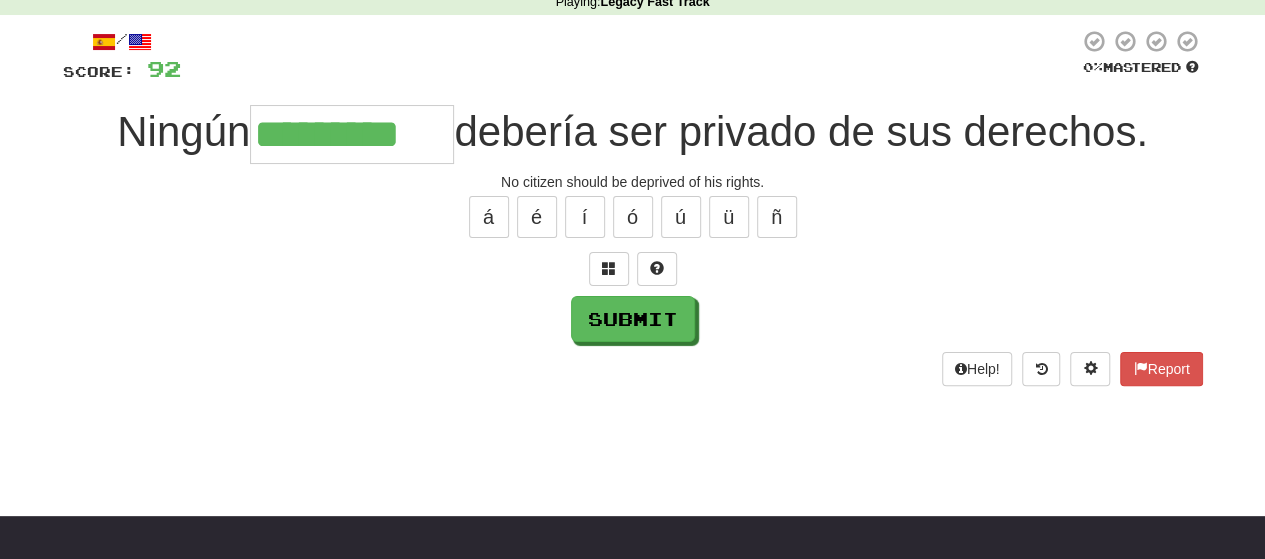 type on "*********" 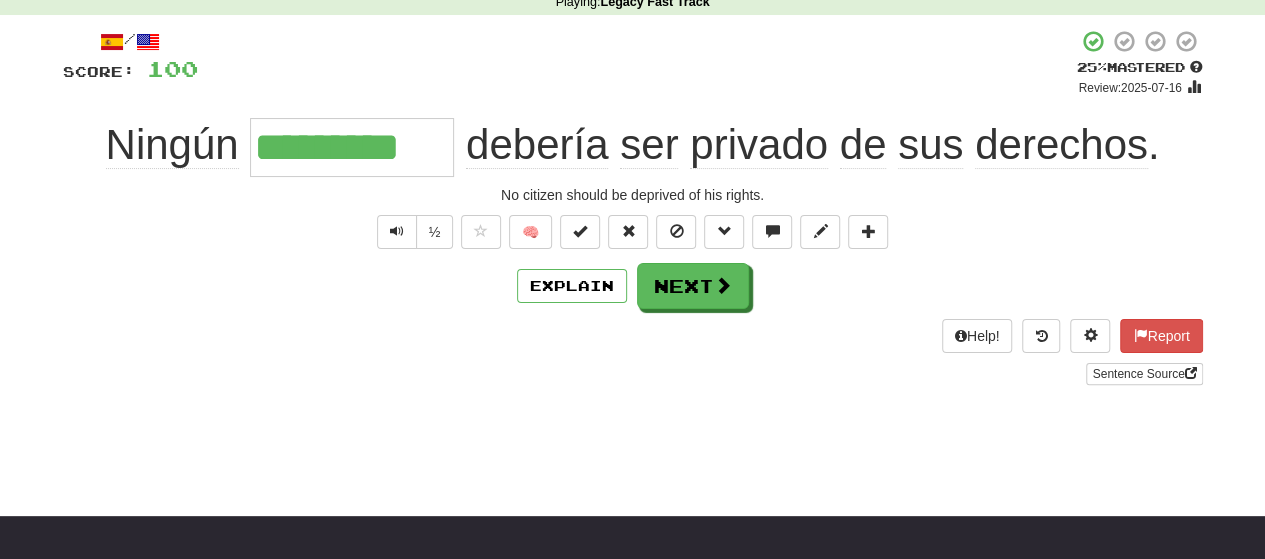 type 